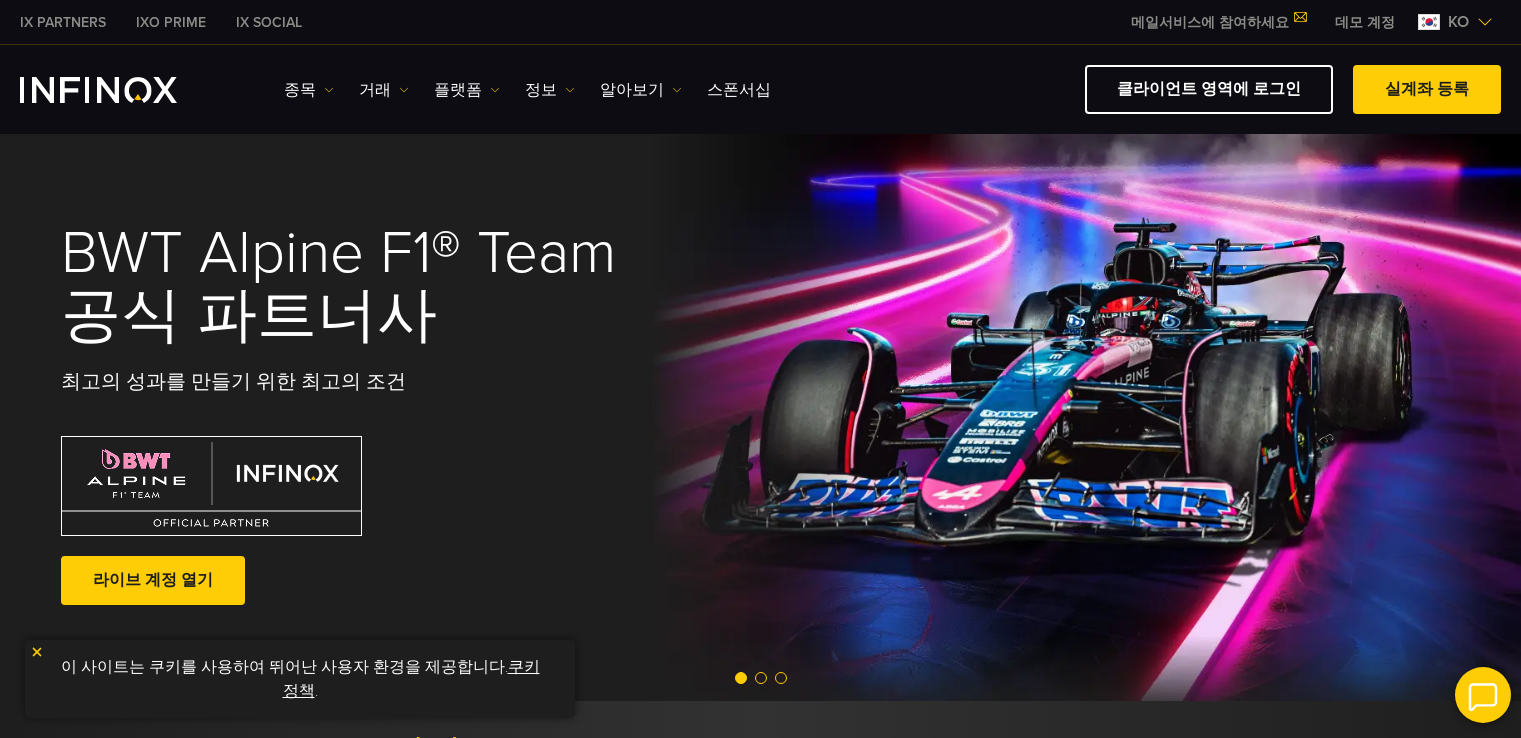 scroll, scrollTop: 0, scrollLeft: 0, axis: both 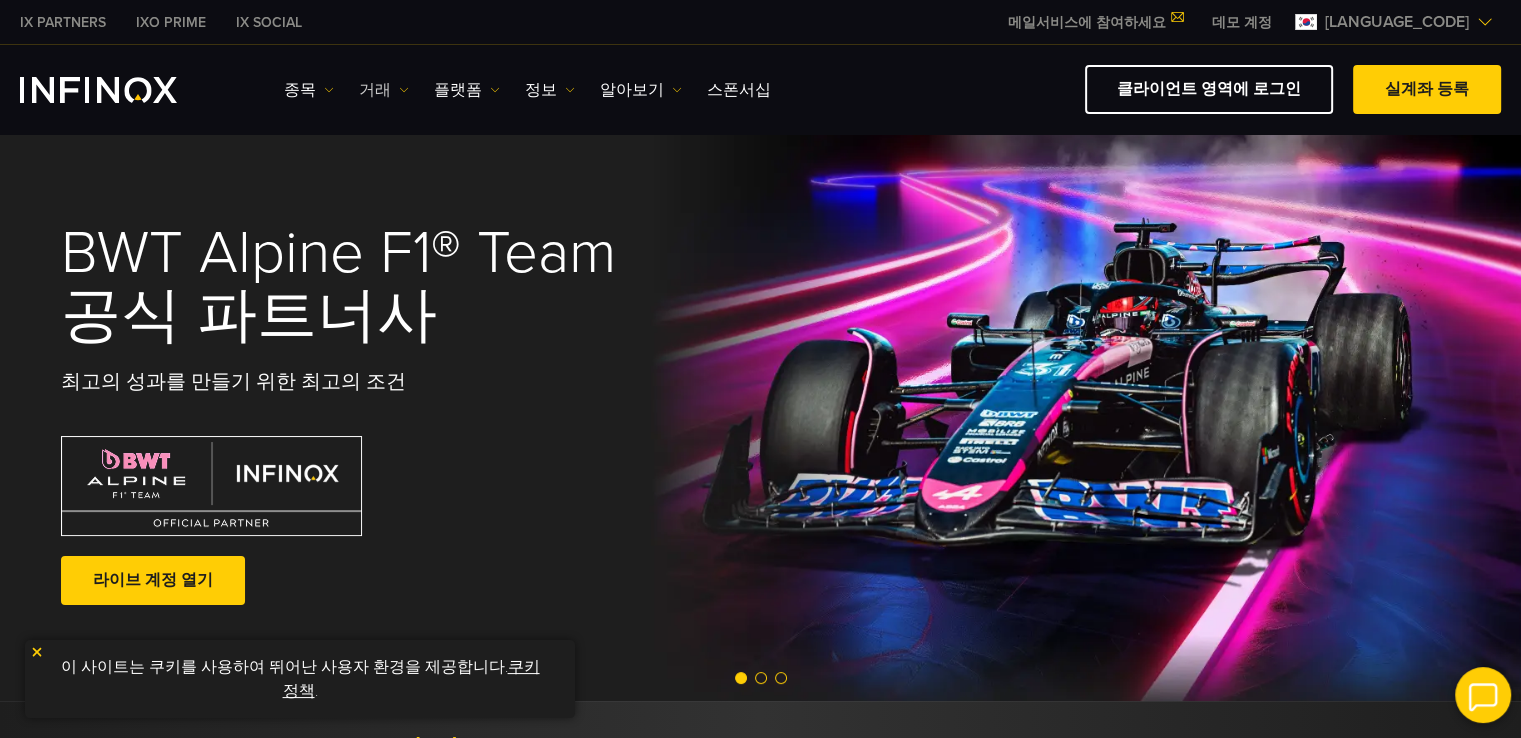 click at bounding box center [329, 90] 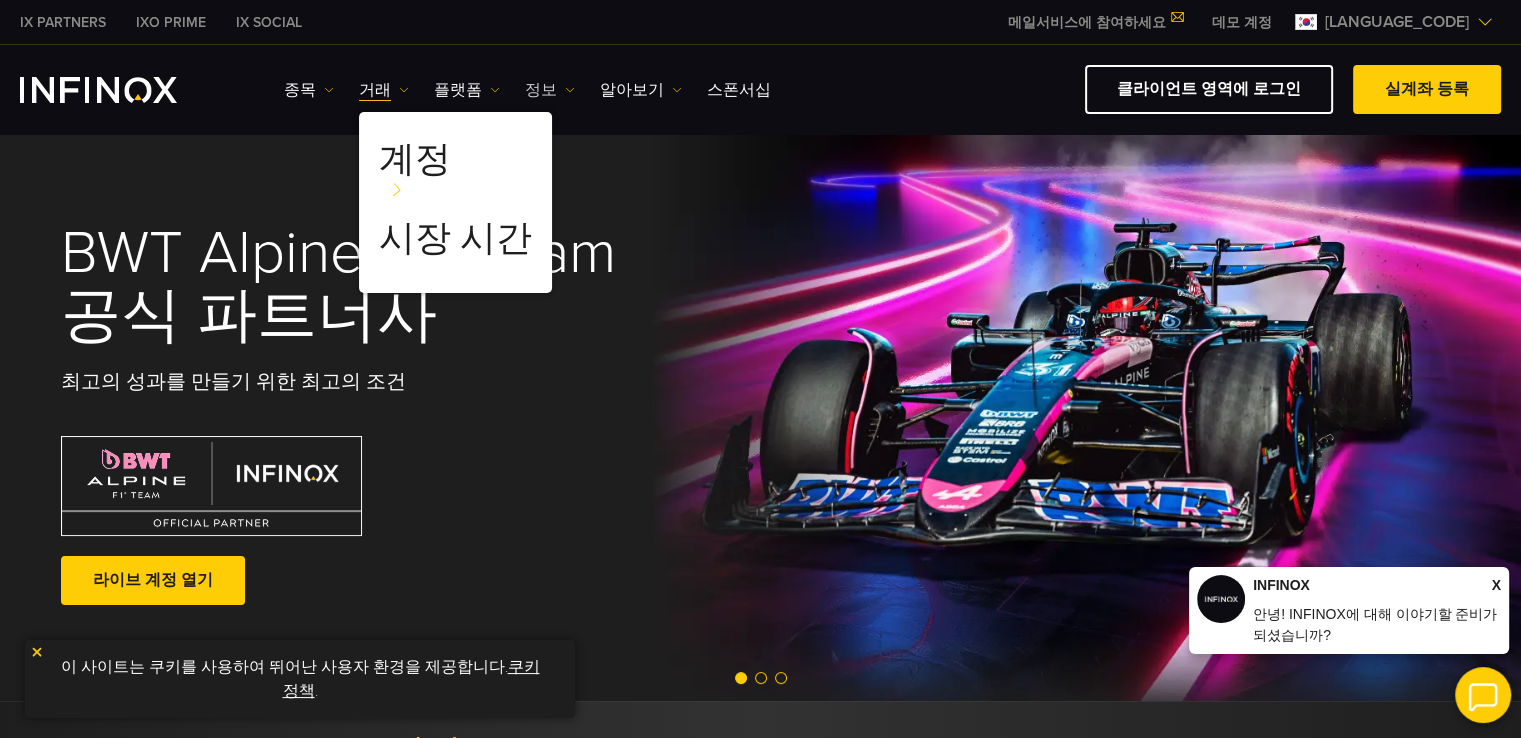 click on "정보" at bounding box center (309, 90) 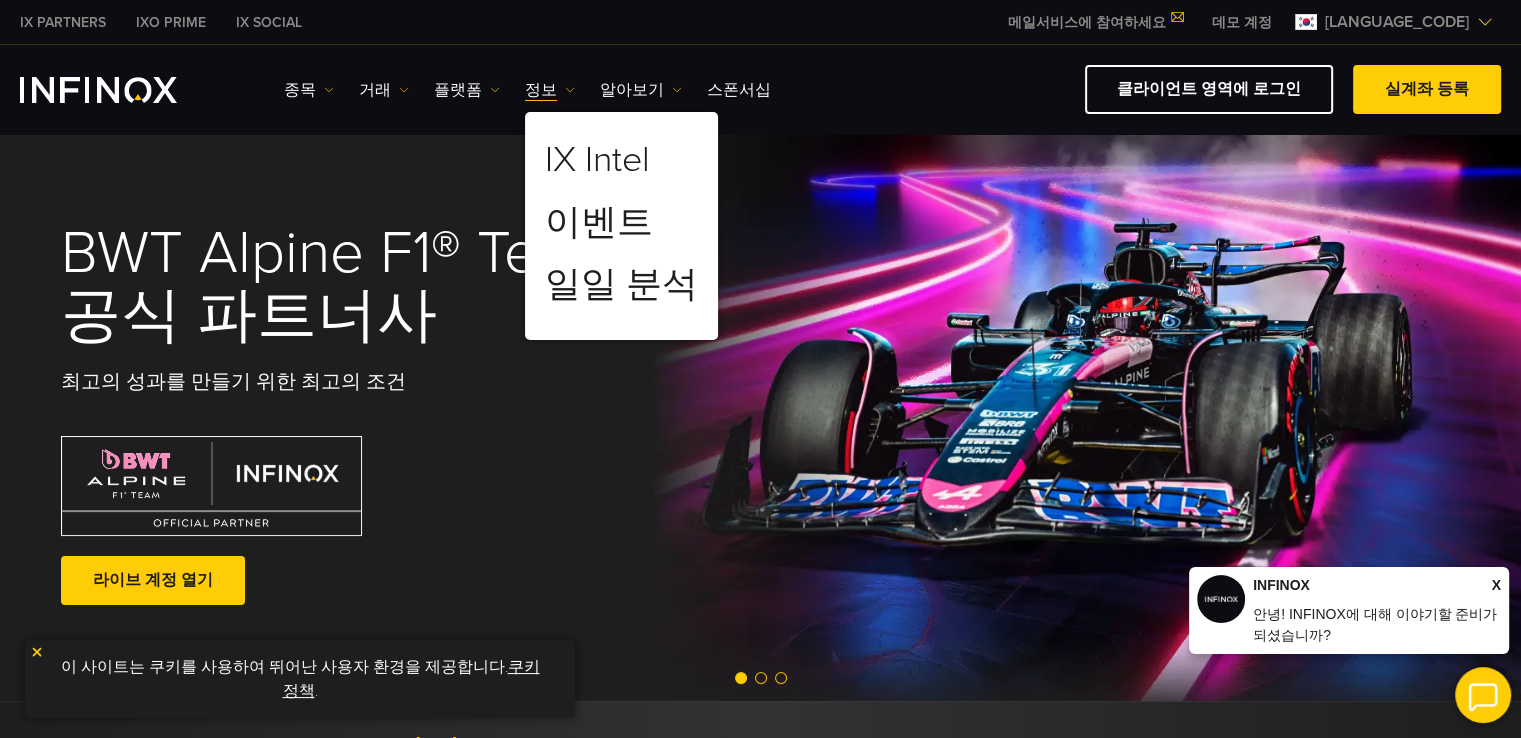 click on "종목
종목
상품 정보
거래
계정
데모" at bounding box center (527, 90) 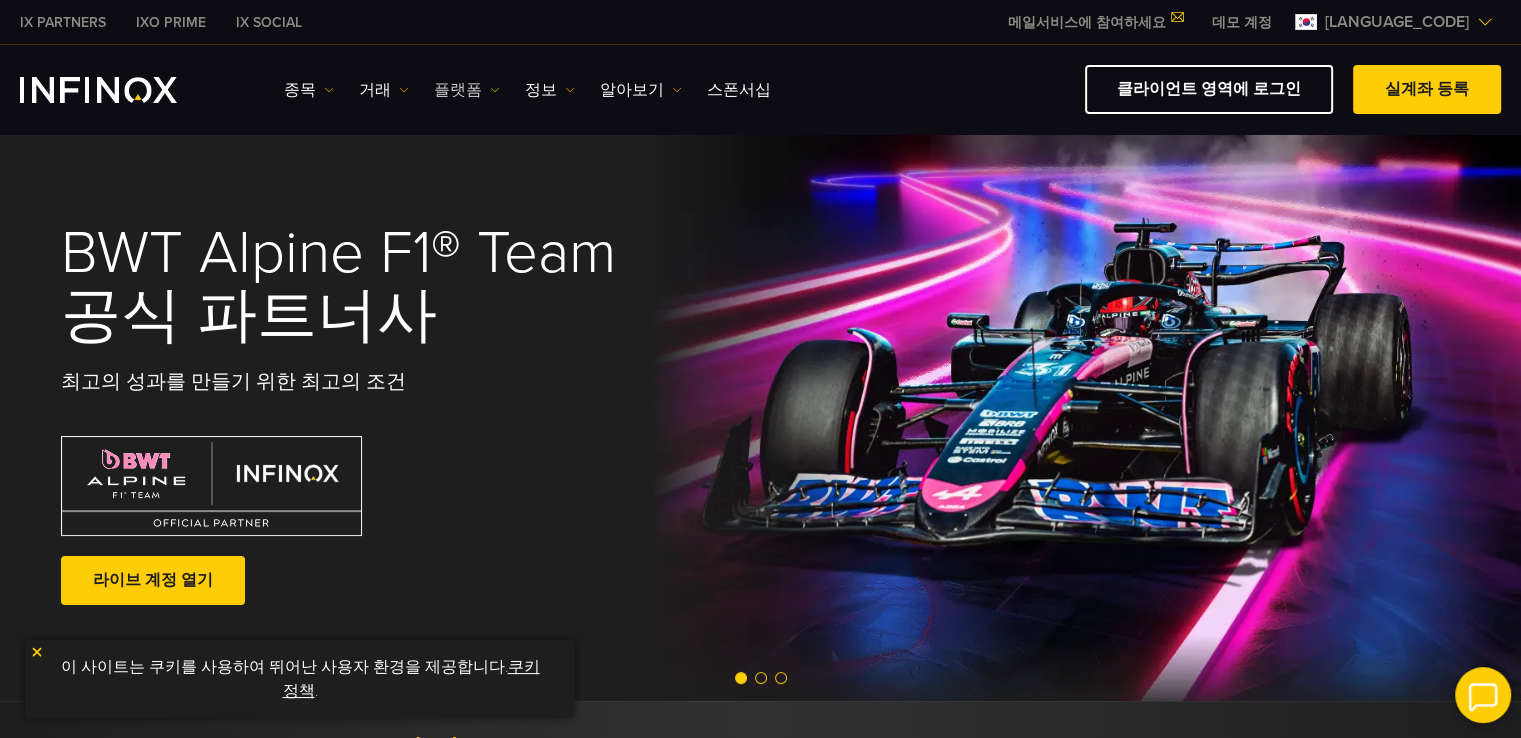 click on "플랫폼" at bounding box center [309, 90] 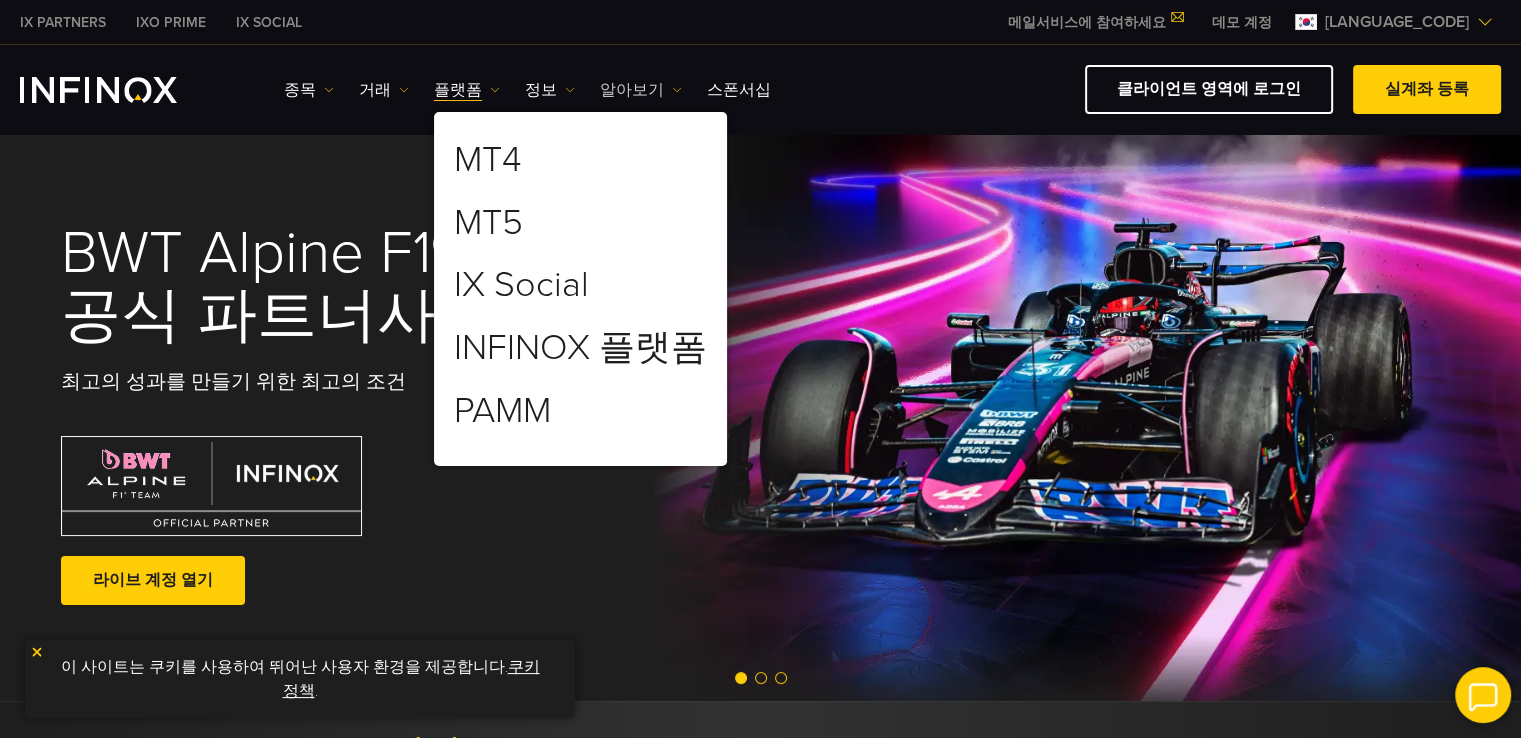 click on "알아보기" at bounding box center (309, 90) 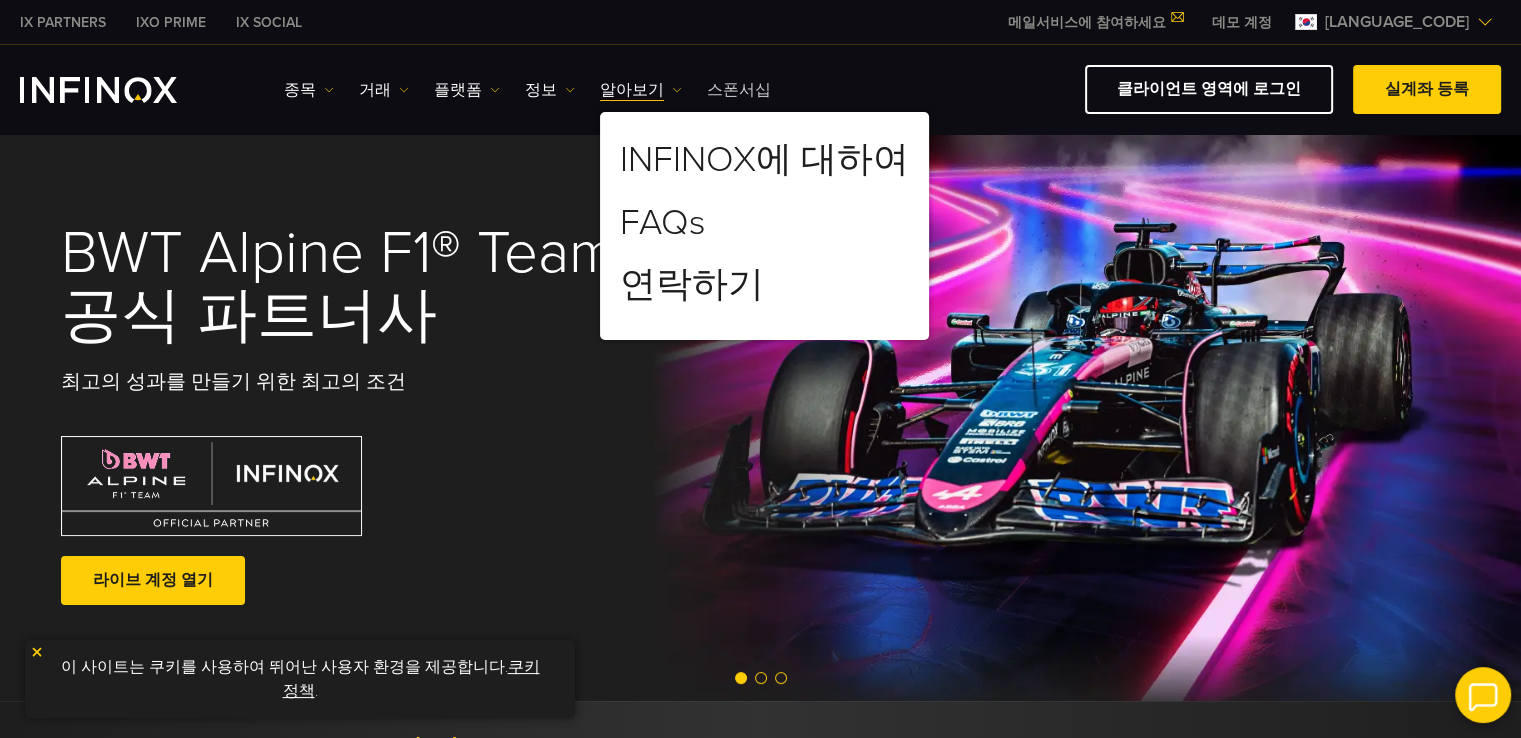 click on "종목
종목
상품 정보
거래
계정" at bounding box center (892, 89) 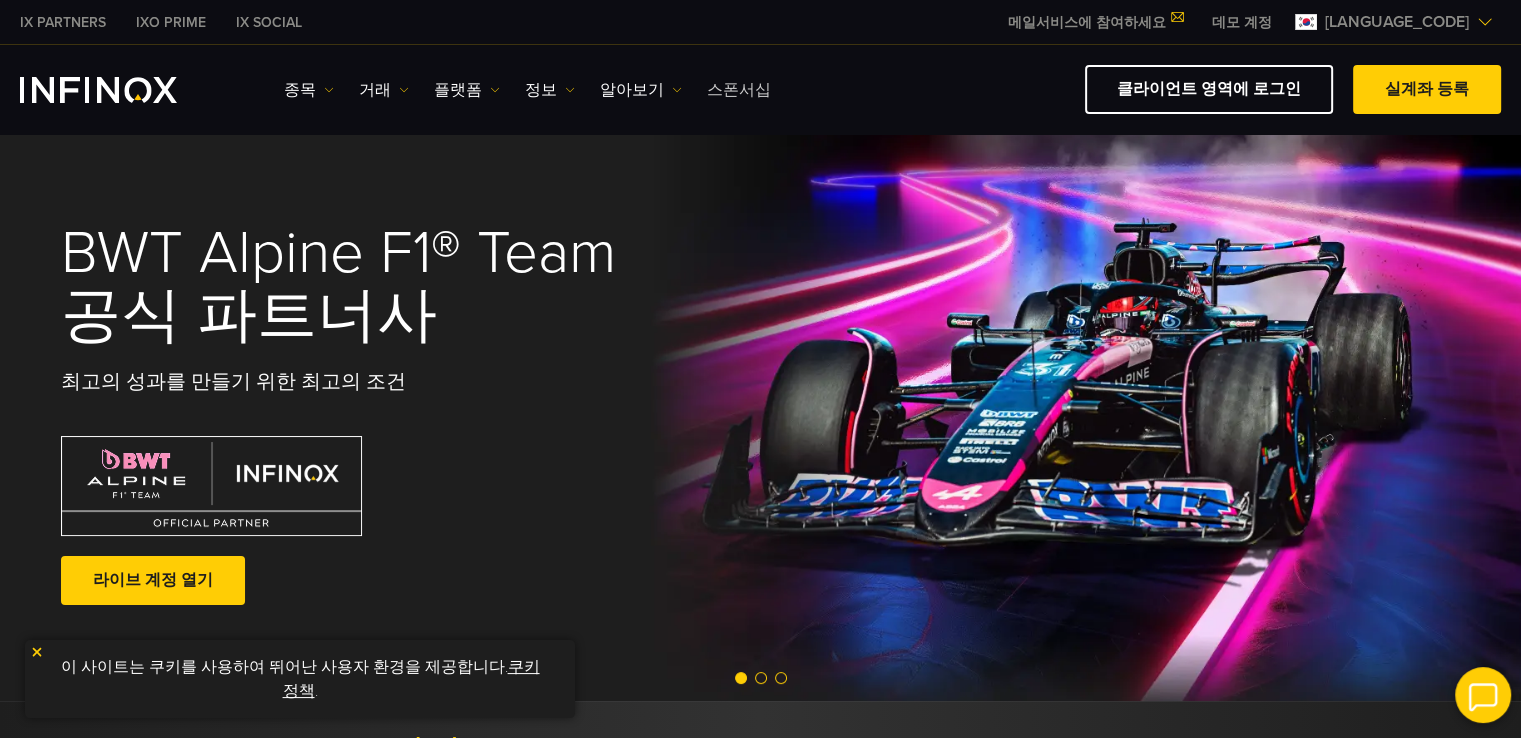 click on "스폰서십" at bounding box center [739, 90] 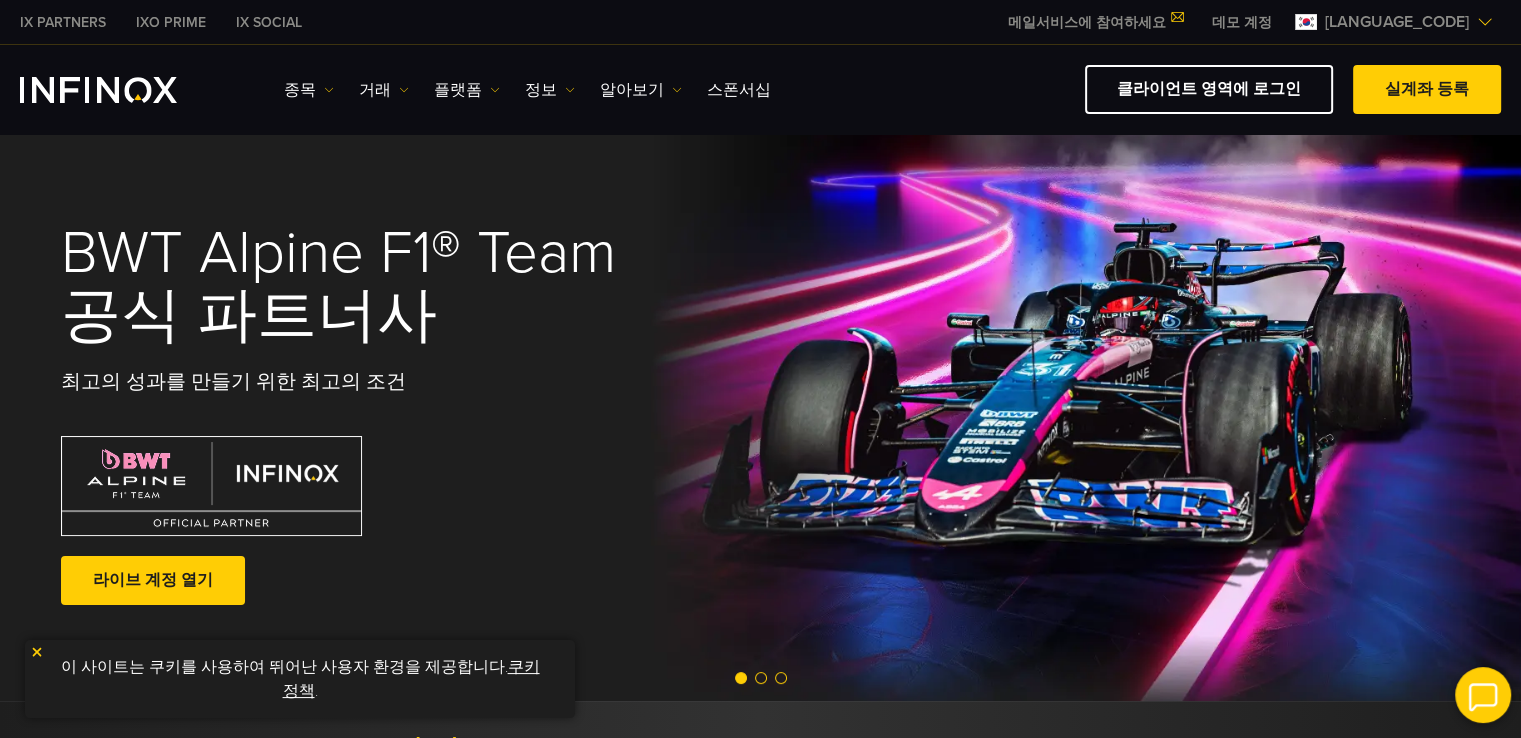 click on "종목
종목
상품 정보
거래
계정
데모" at bounding box center [527, 90] 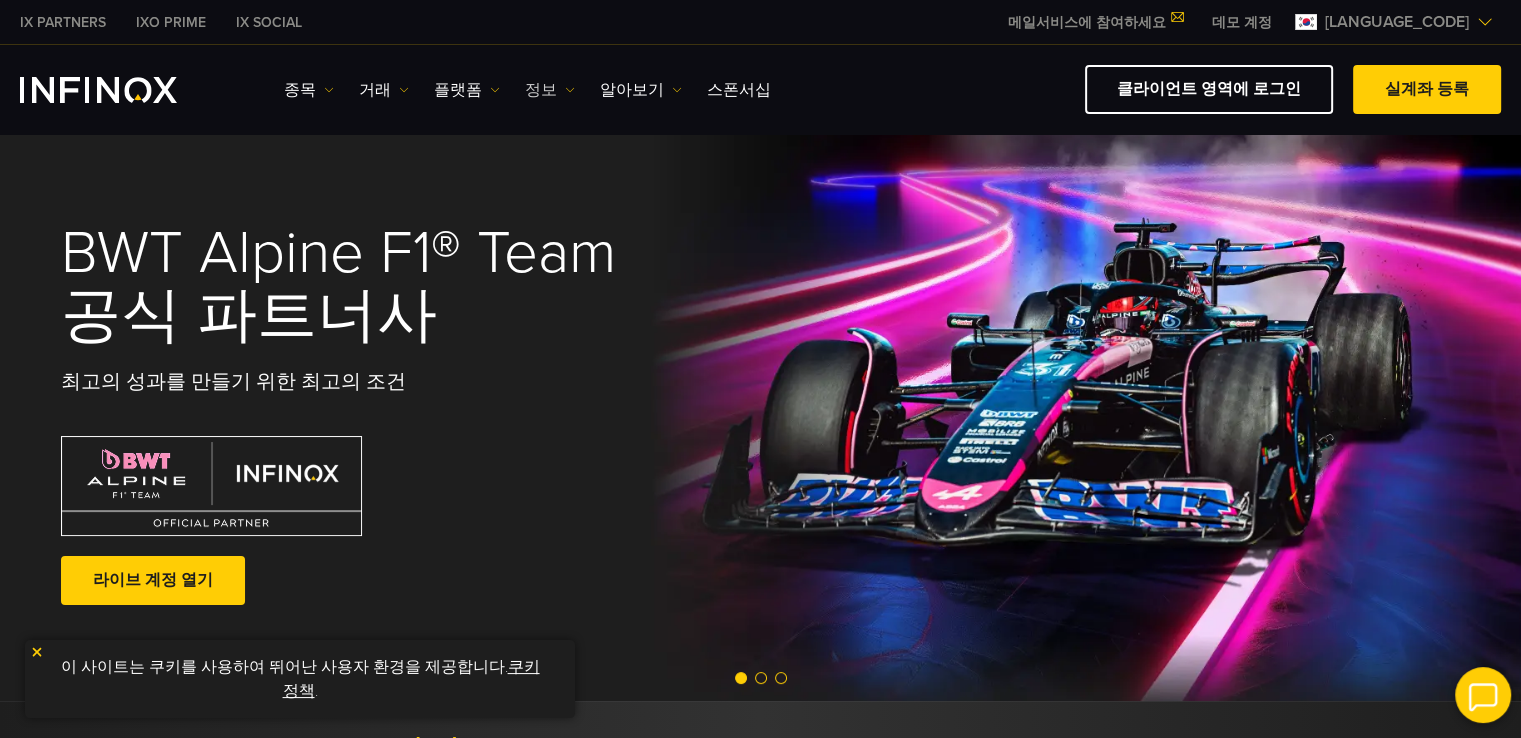 click on "정보" at bounding box center [309, 90] 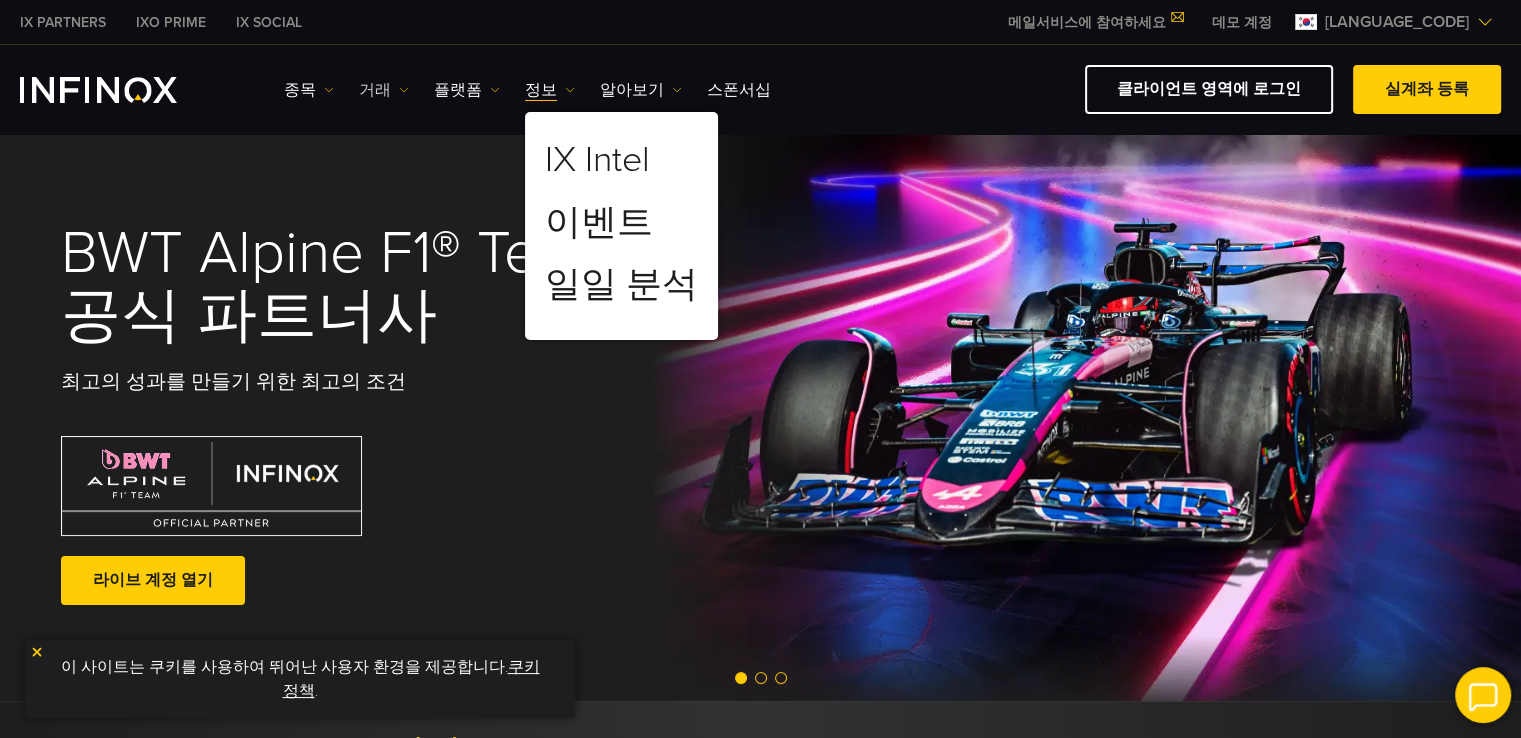 click on "거래" at bounding box center [309, 90] 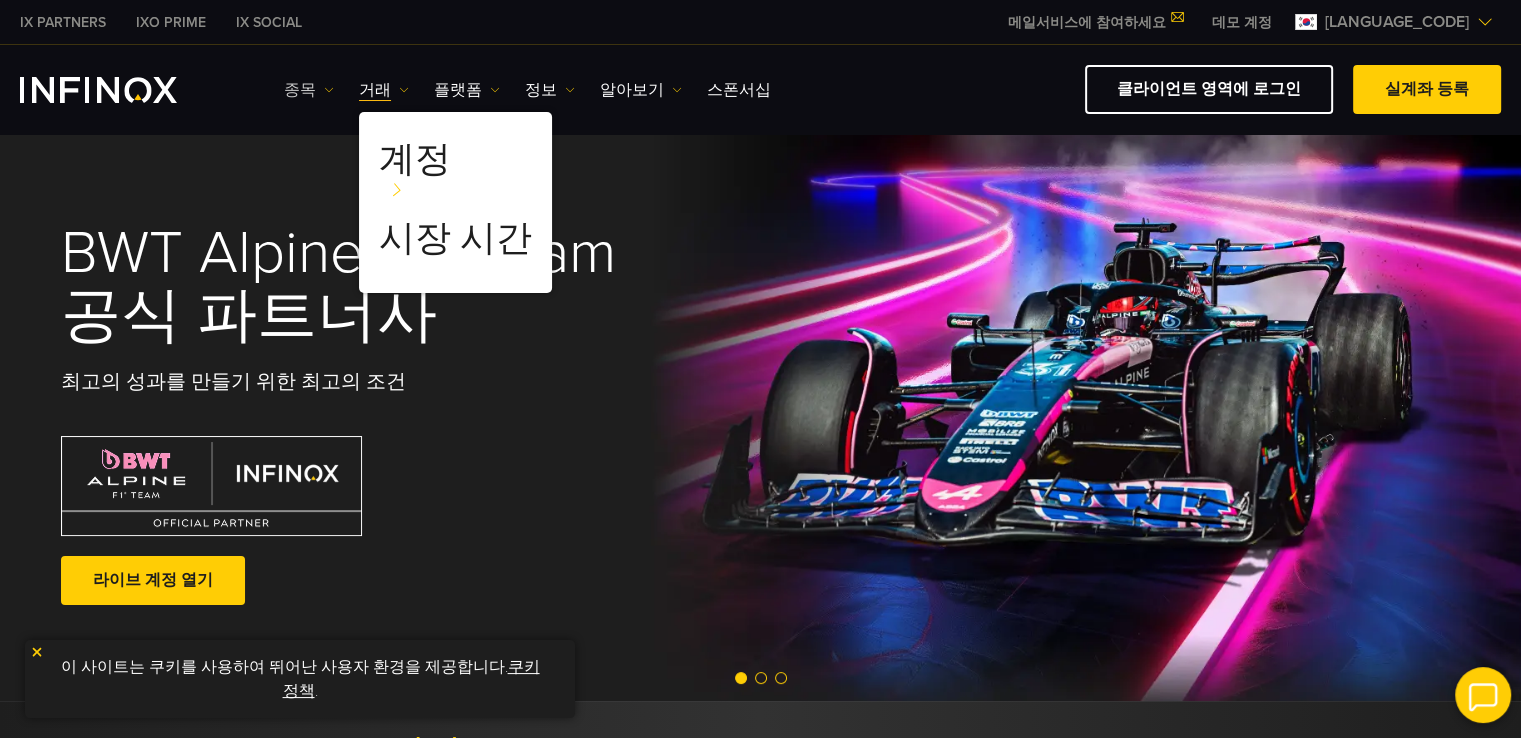 click on "종목" at bounding box center (309, 90) 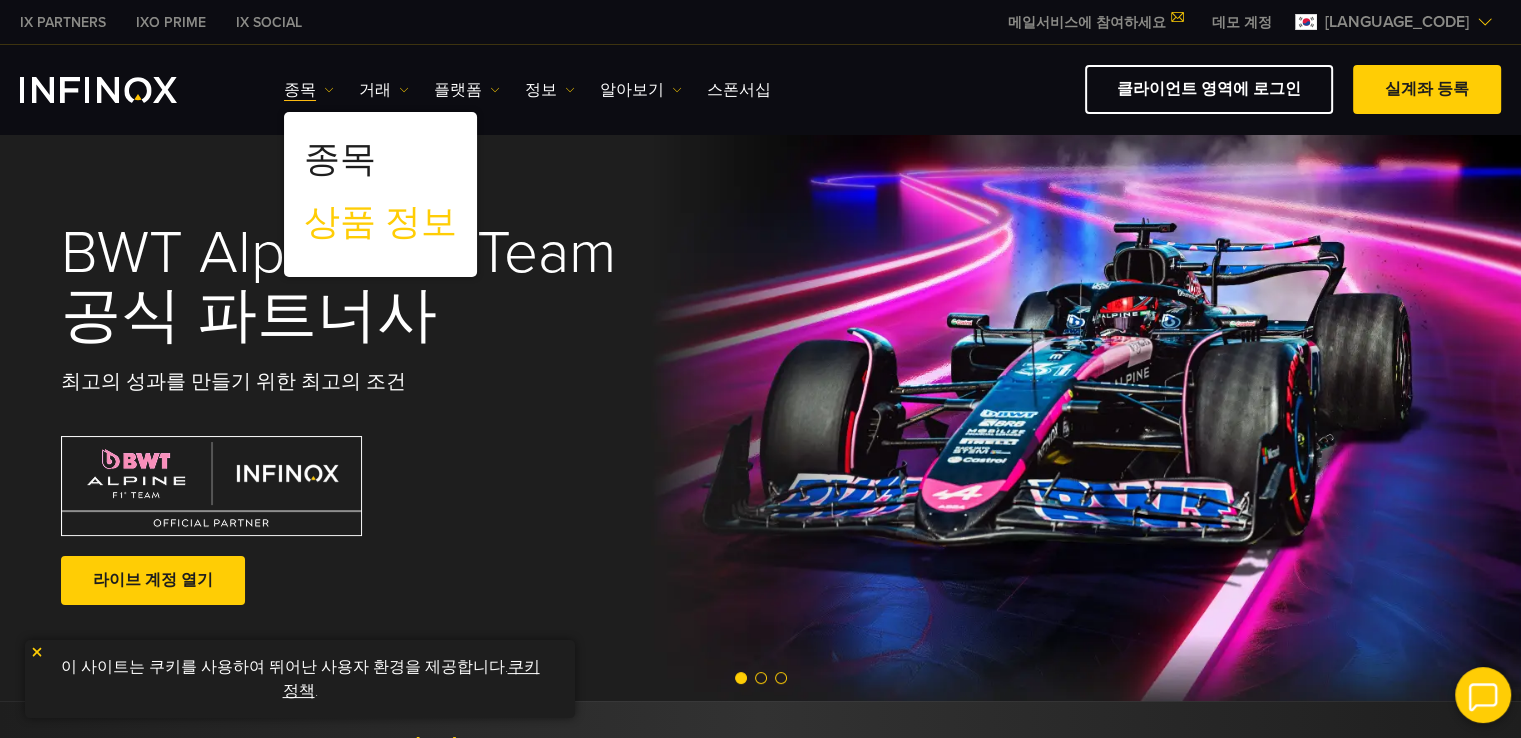 click on "상품 정보" at bounding box center [380, 223] 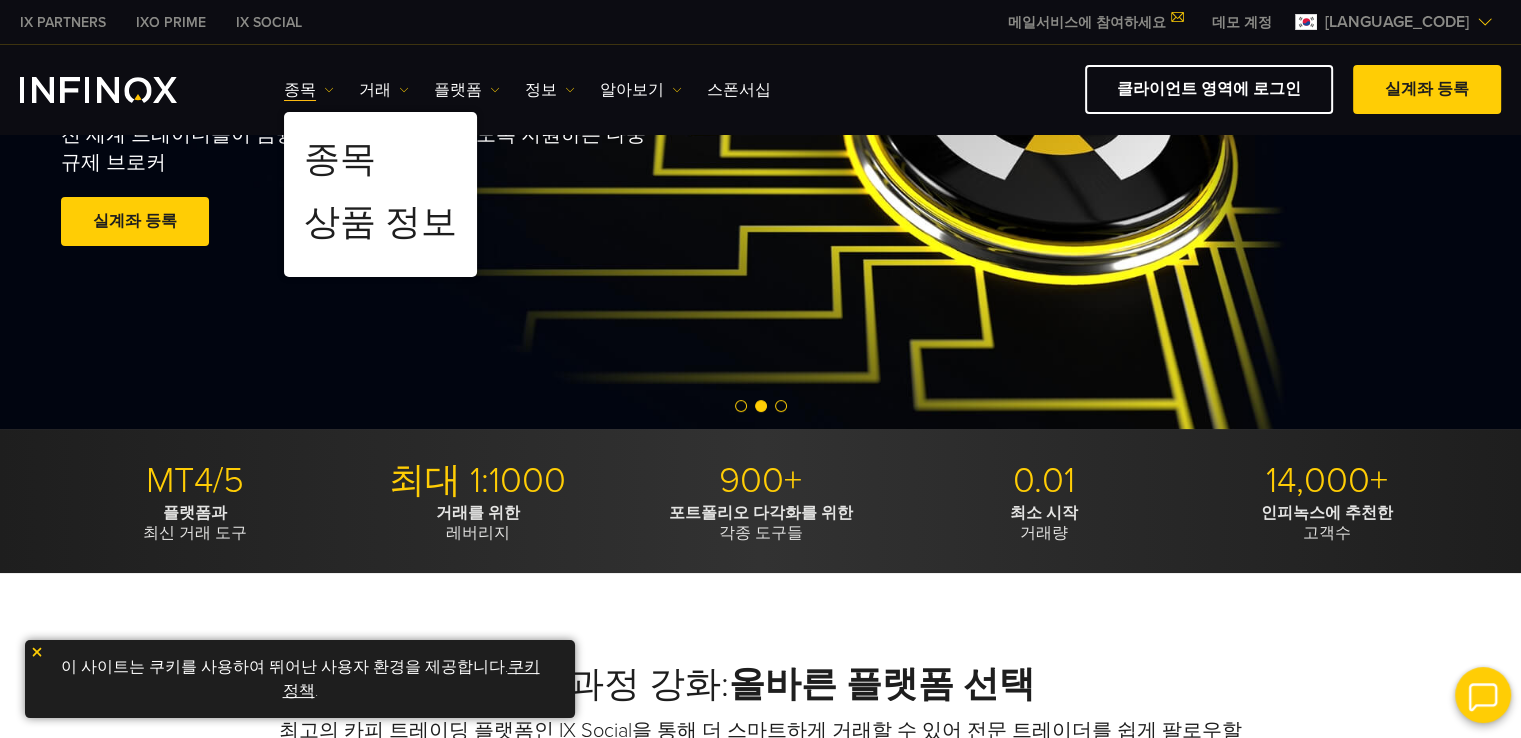scroll, scrollTop: 0, scrollLeft: 0, axis: both 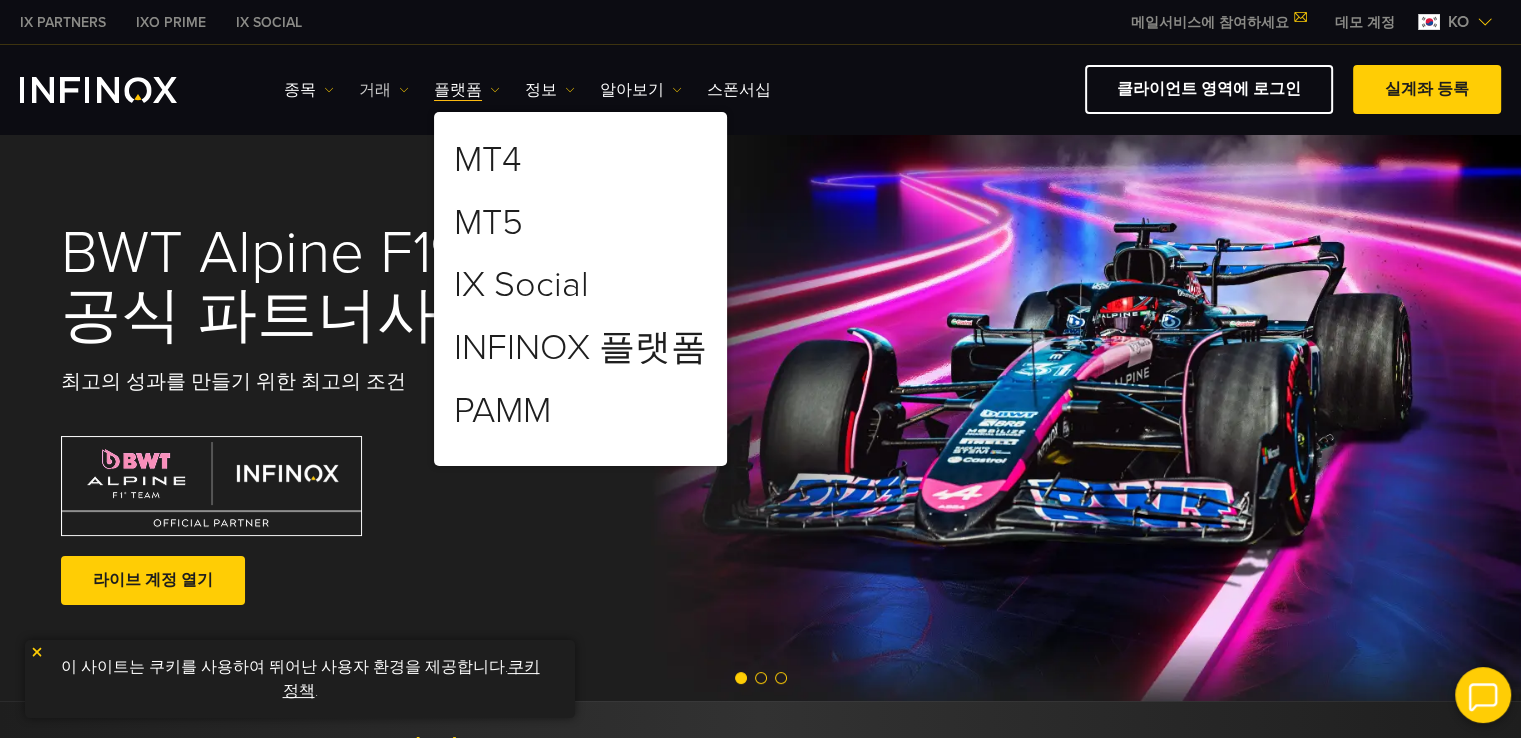 click on "거래" at bounding box center [309, 90] 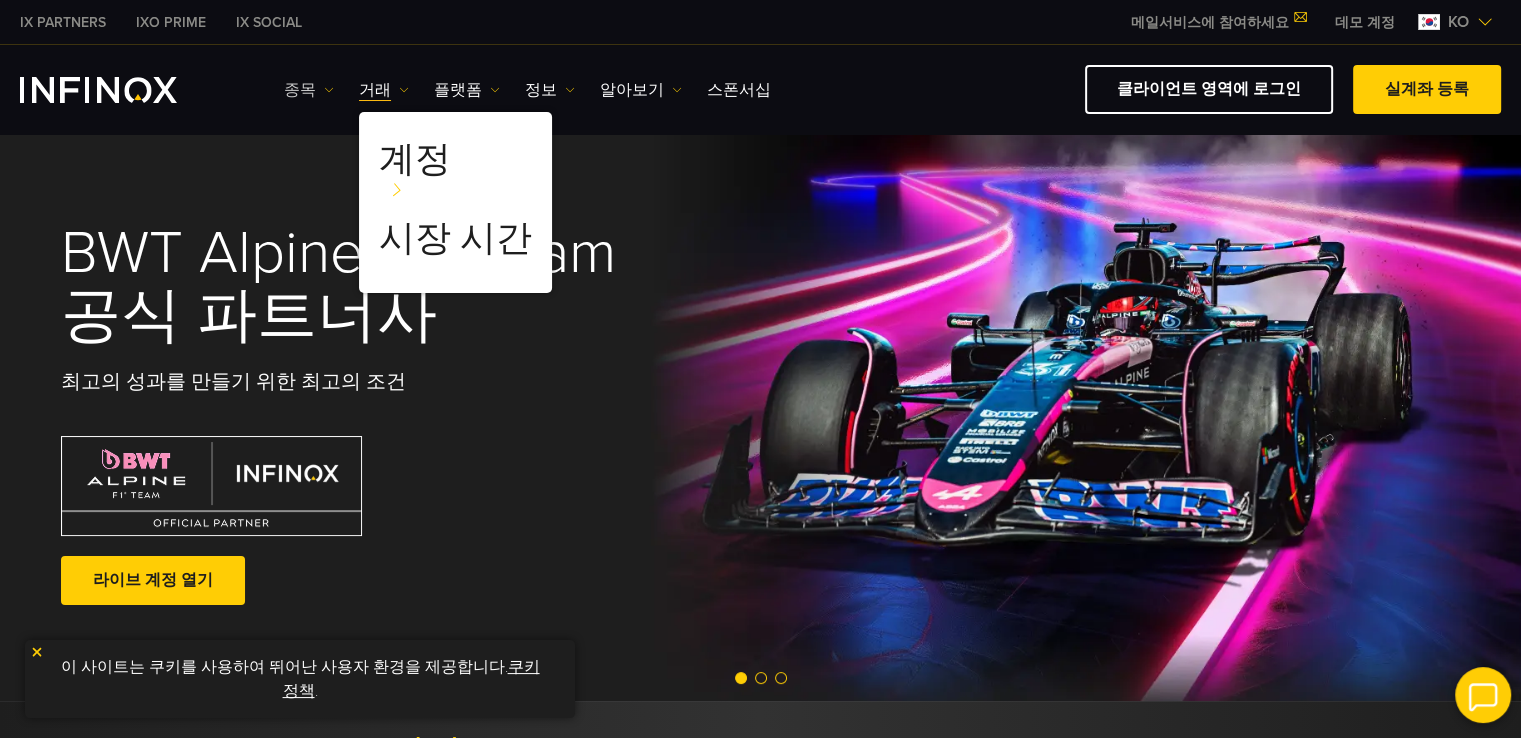 click on "종목" at bounding box center [309, 90] 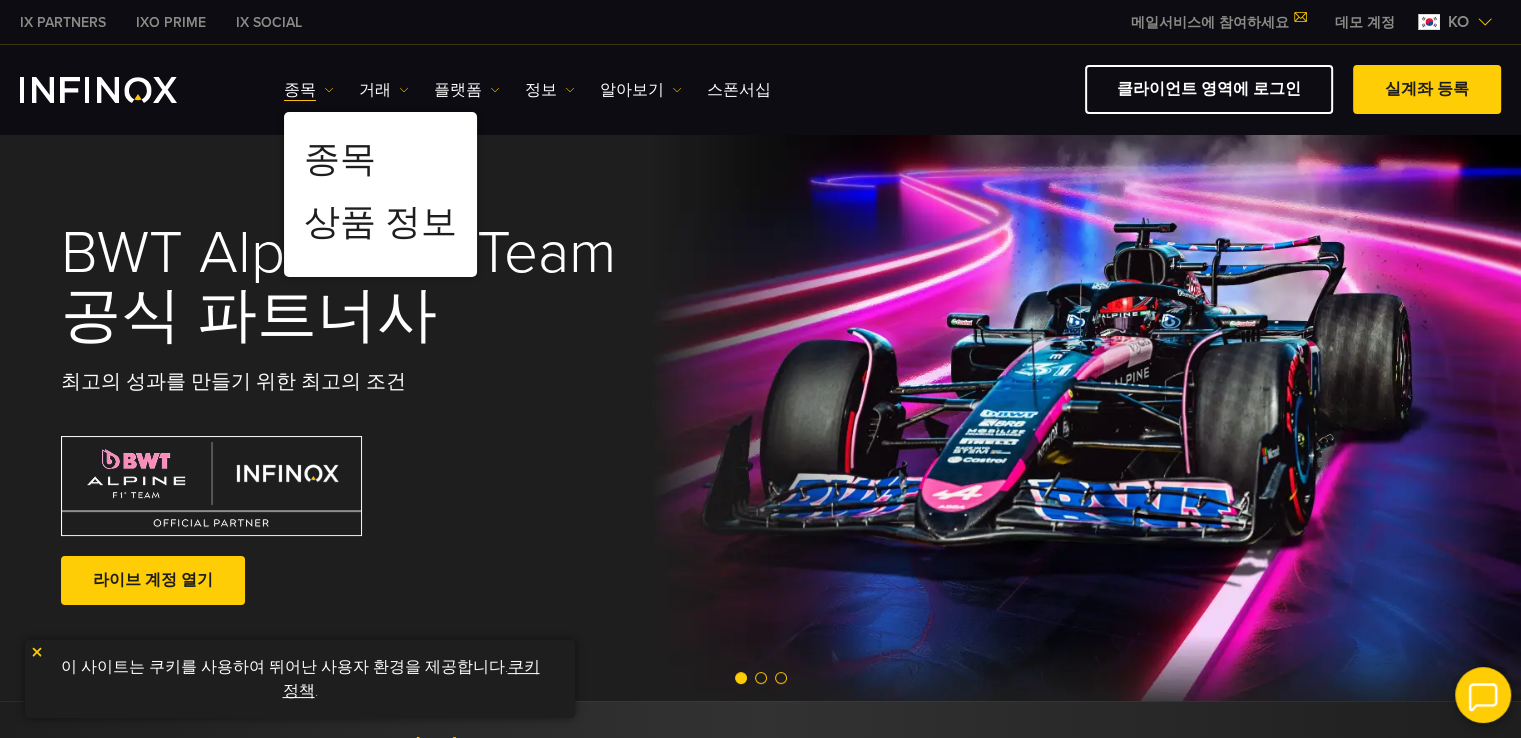 click on "종목
상품 정보" at bounding box center [380, 195] 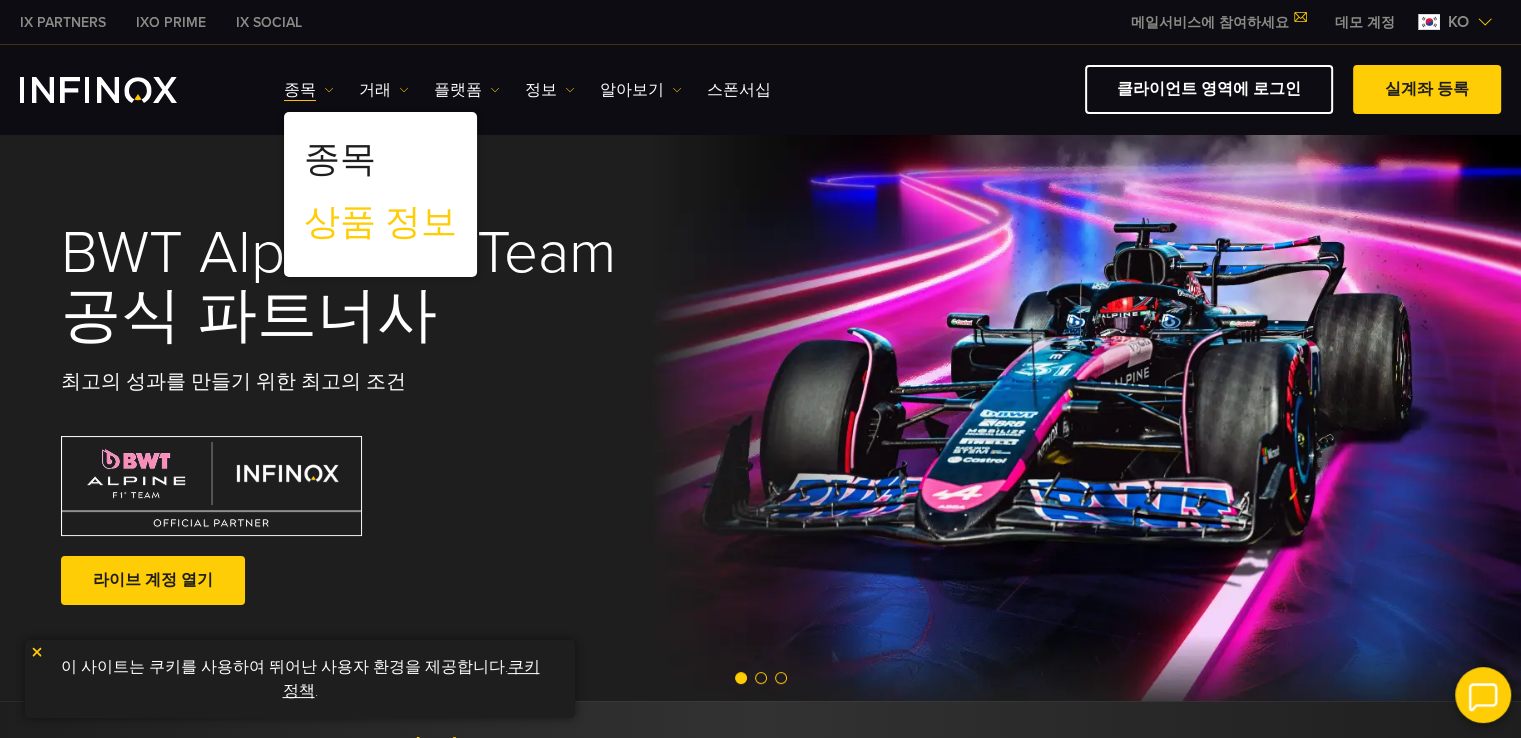 click on "상품 정보" at bounding box center [380, 223] 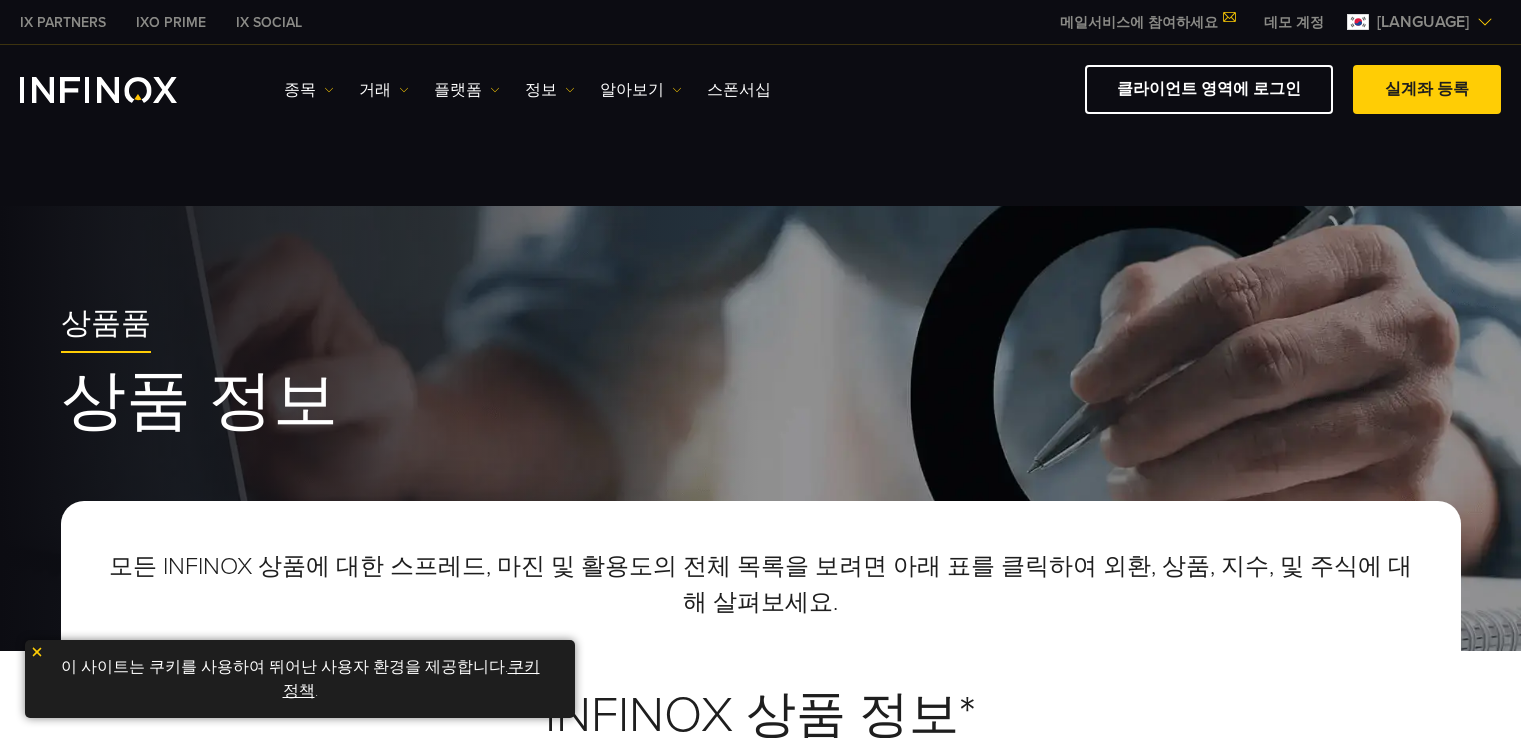 scroll, scrollTop: 0, scrollLeft: 0, axis: both 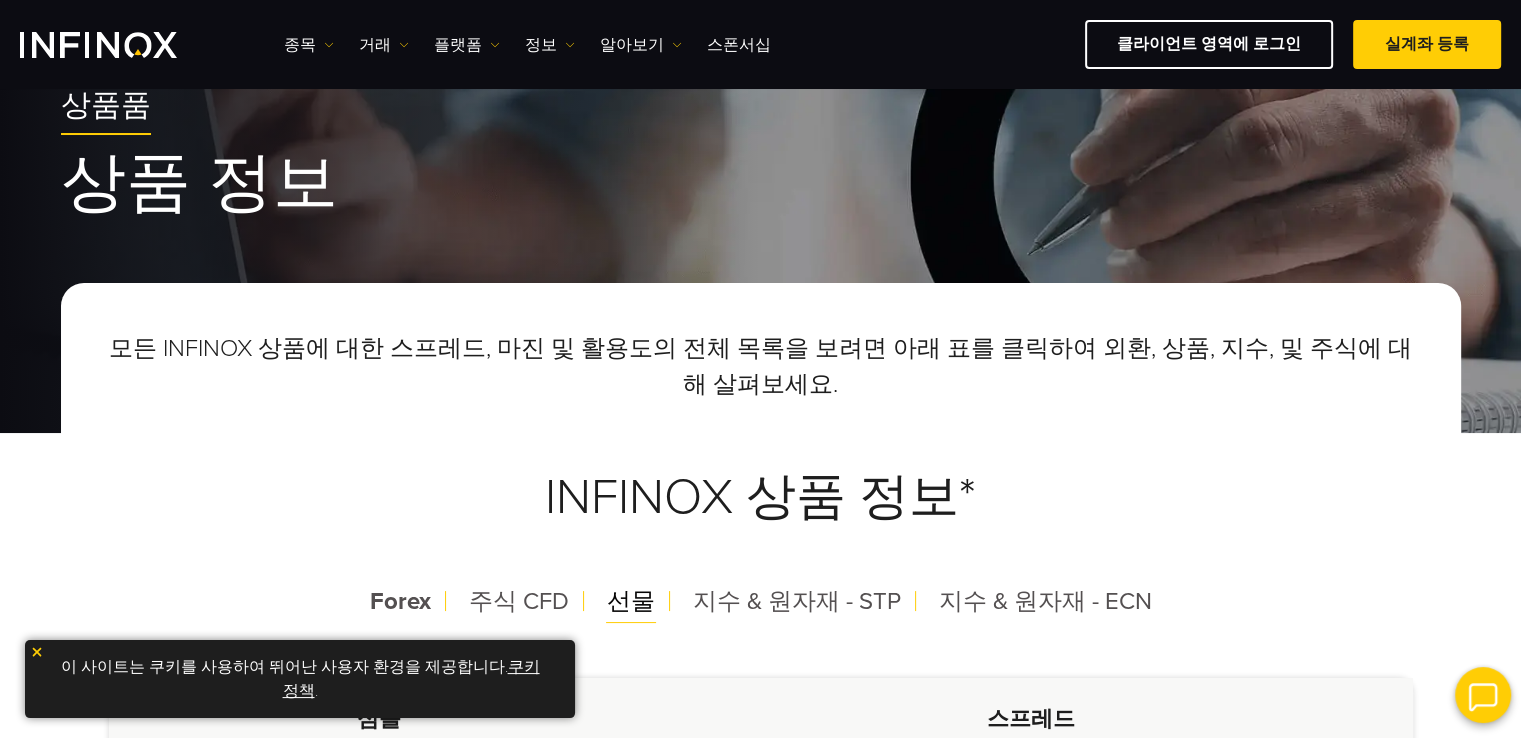 click on "선물" at bounding box center [631, 601] 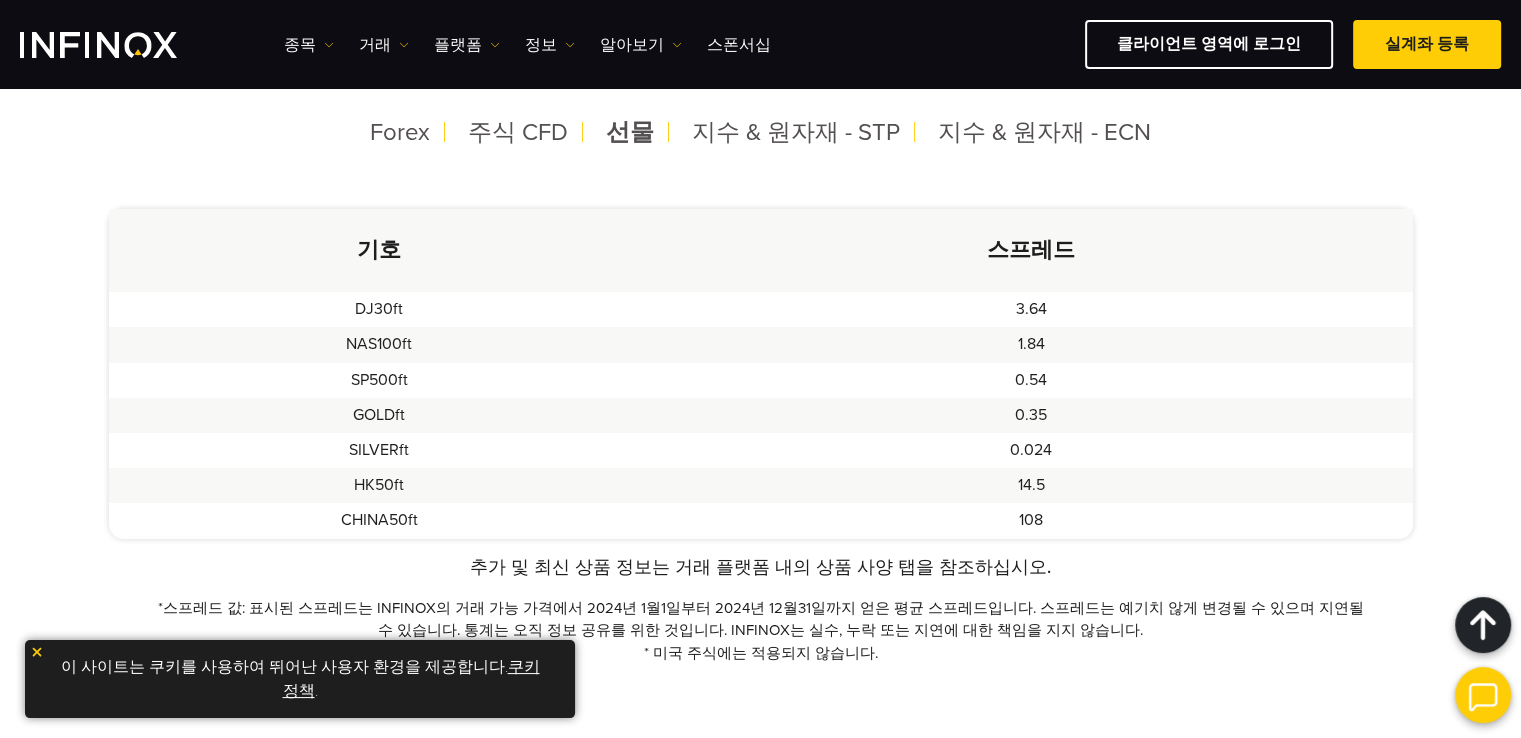 scroll, scrollTop: 500, scrollLeft: 0, axis: vertical 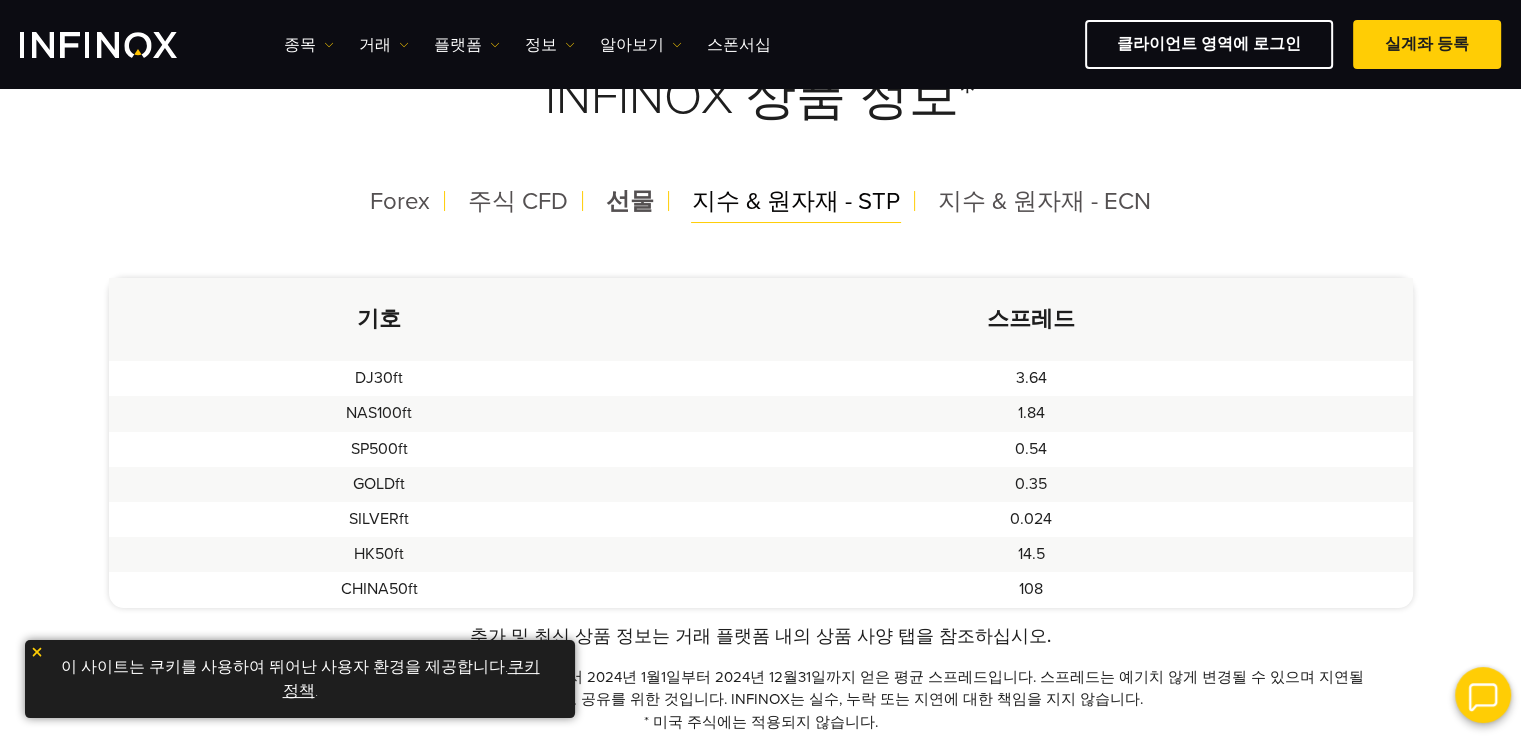 click on "지수 & 원자재 - STP" at bounding box center [796, 201] 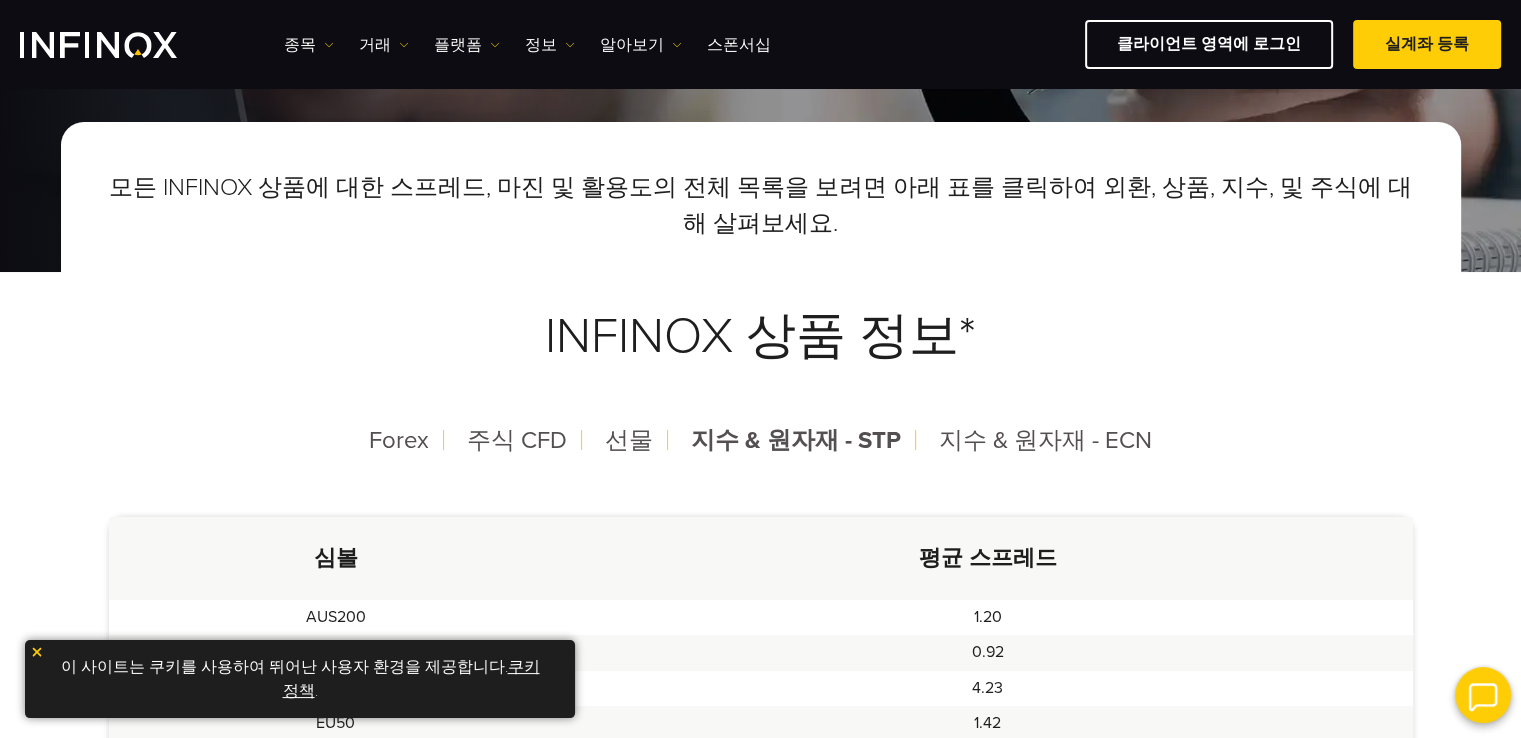 scroll, scrollTop: 0, scrollLeft: 0, axis: both 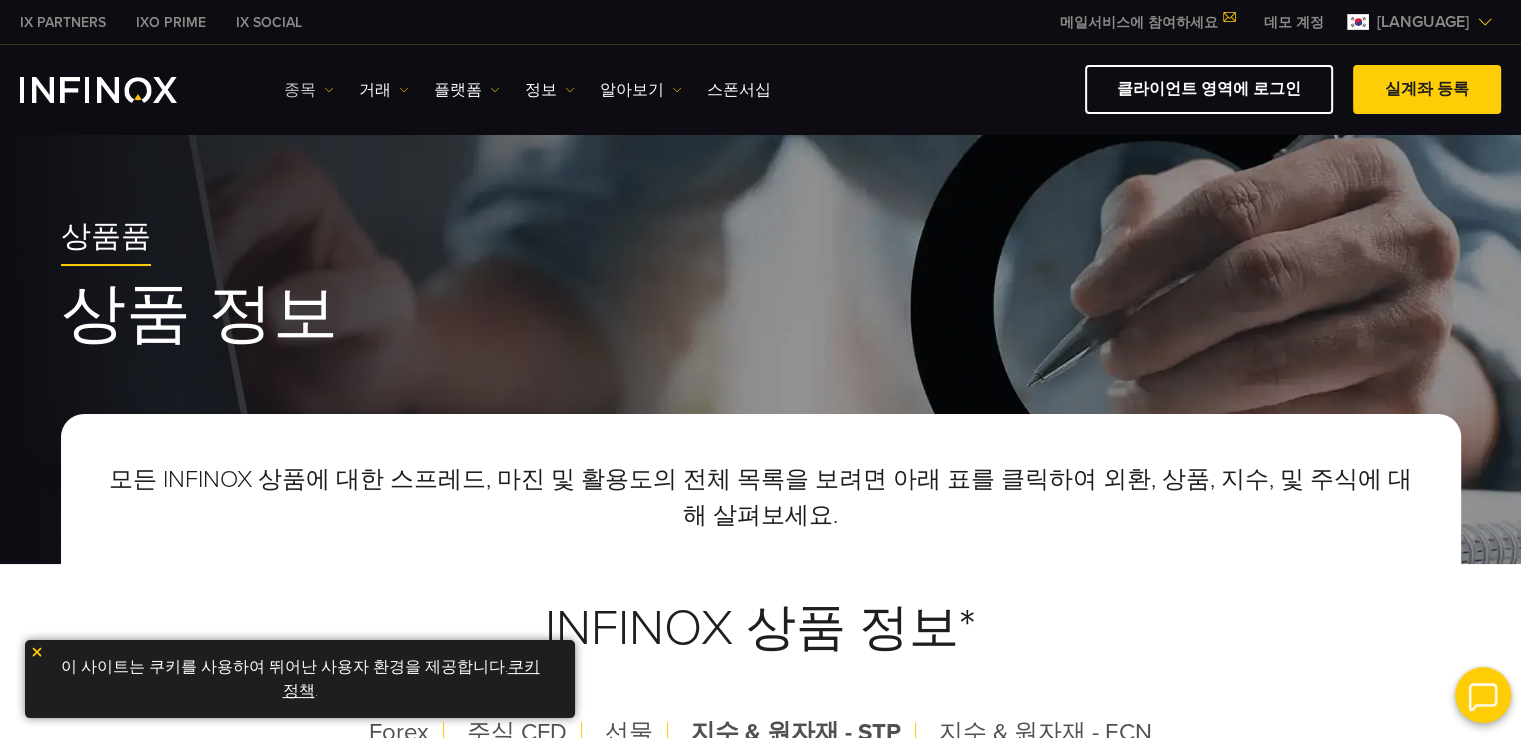 click on "종목" at bounding box center (309, 90) 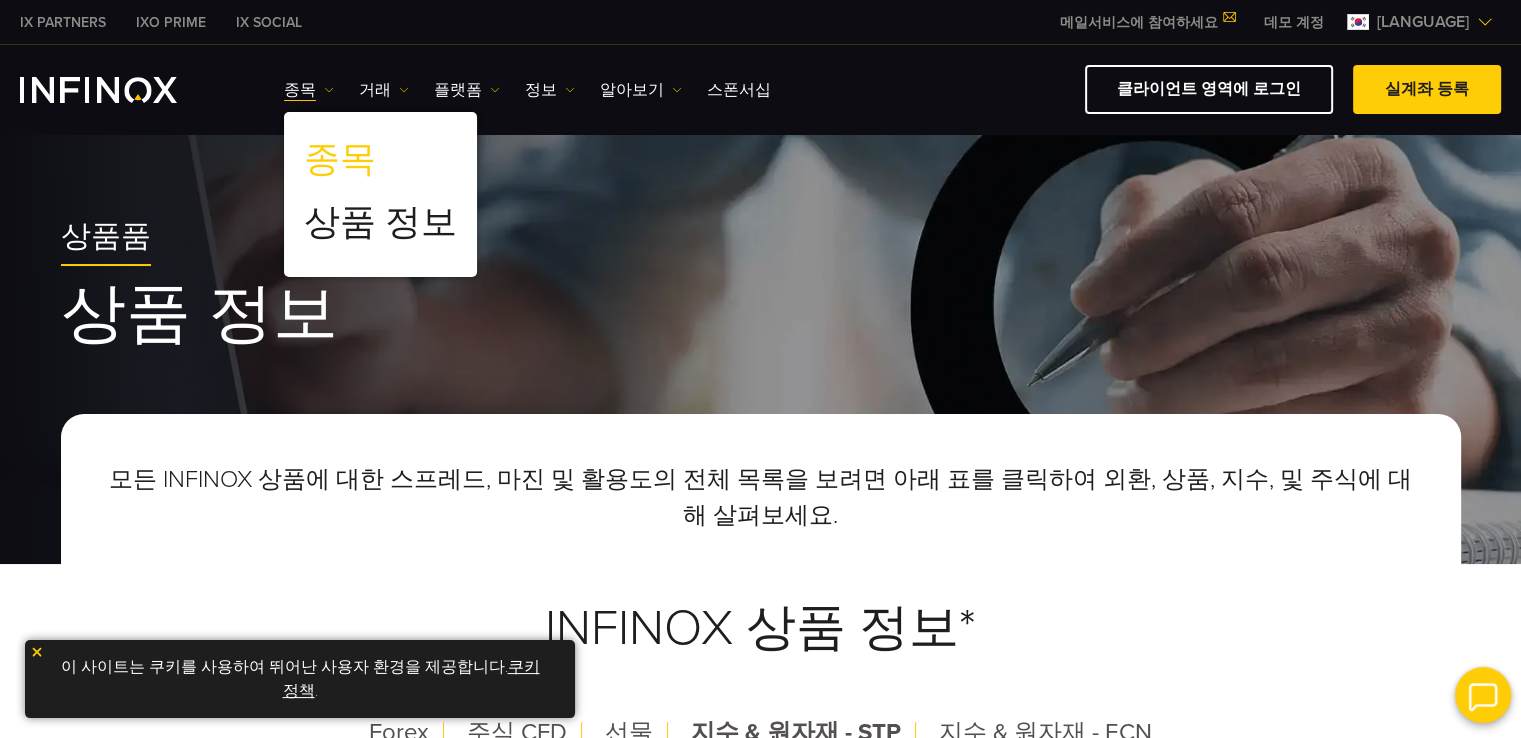 scroll, scrollTop: 0, scrollLeft: 0, axis: both 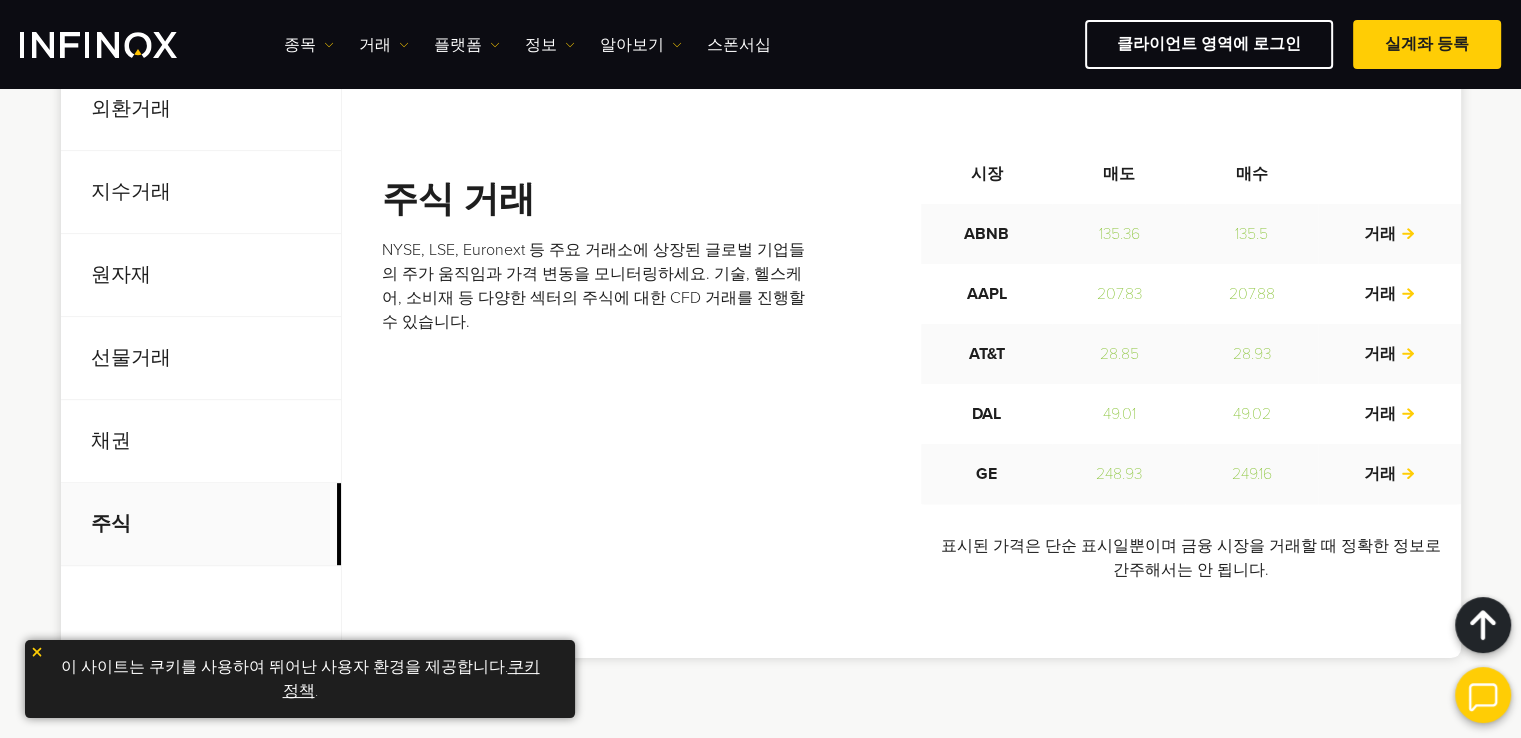 click on "선물거래" at bounding box center (201, 358) 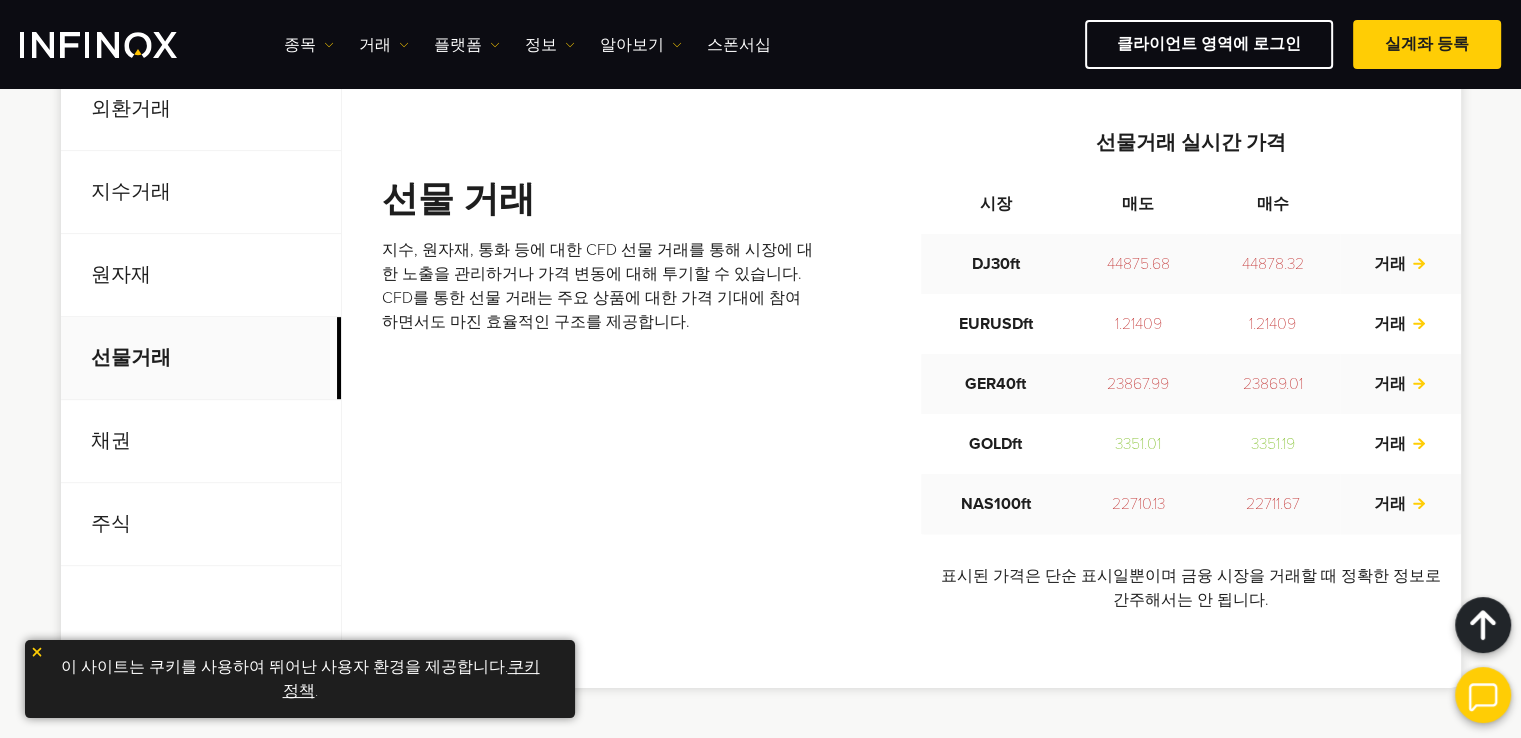 click on "원자재" at bounding box center (201, 275) 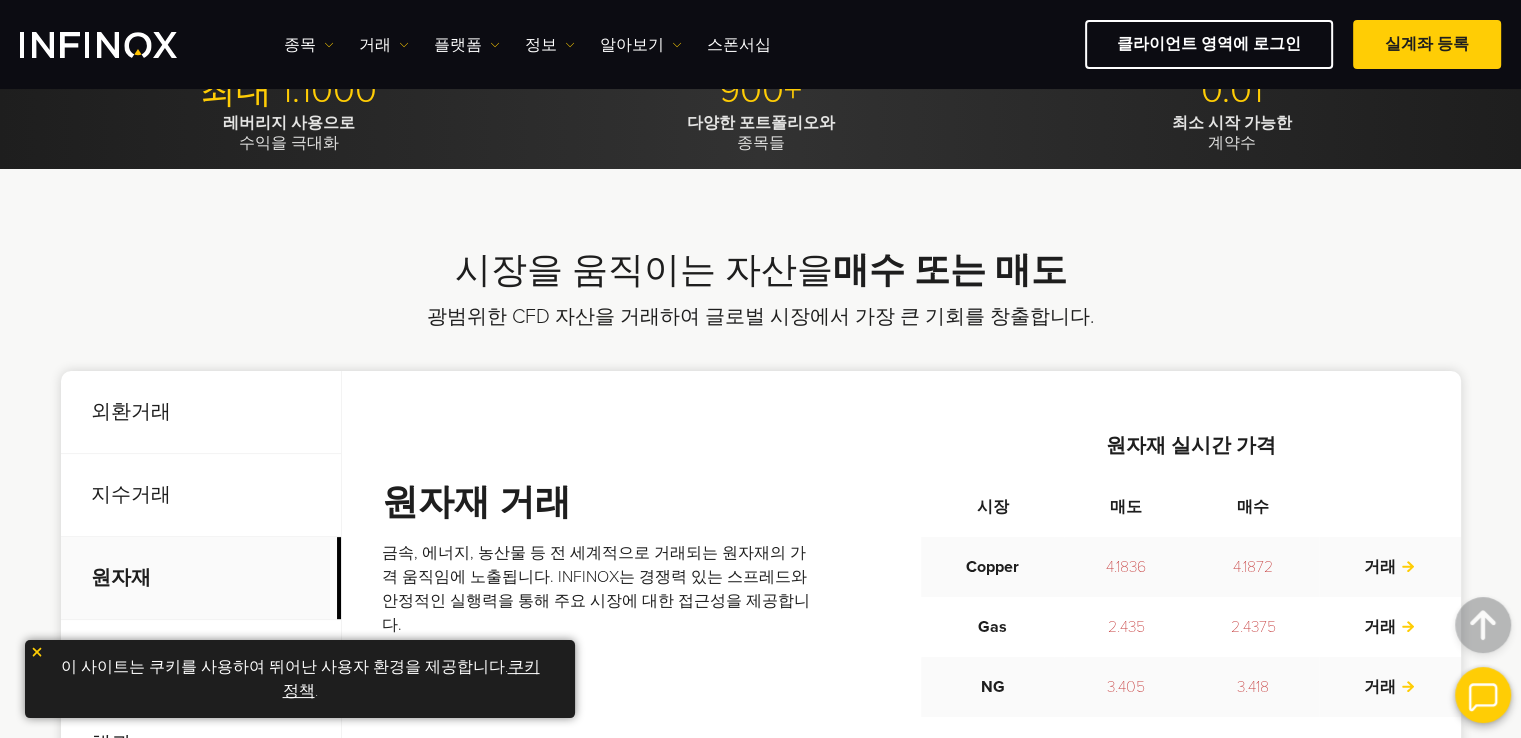 scroll, scrollTop: 100, scrollLeft: 0, axis: vertical 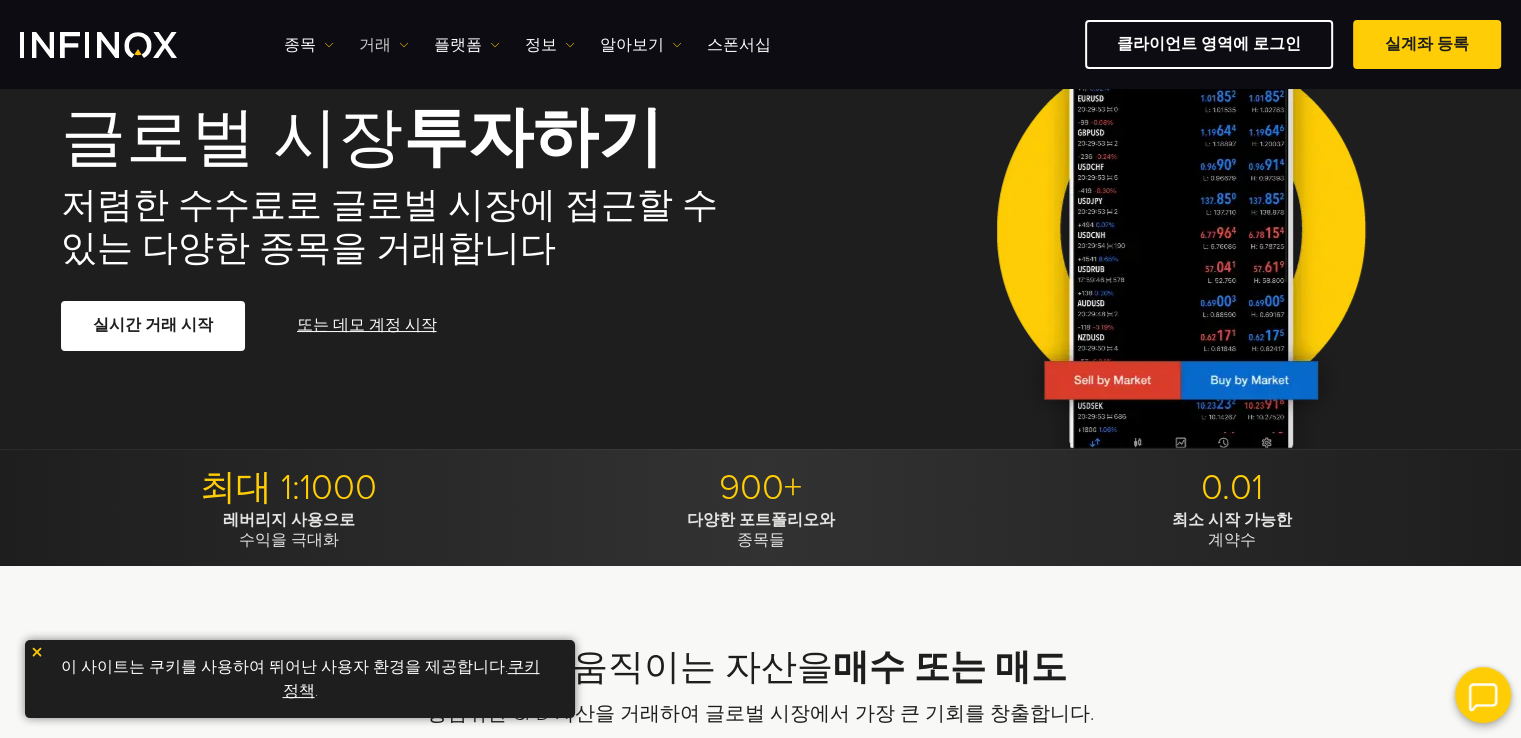 click on "거래" at bounding box center [309, 45] 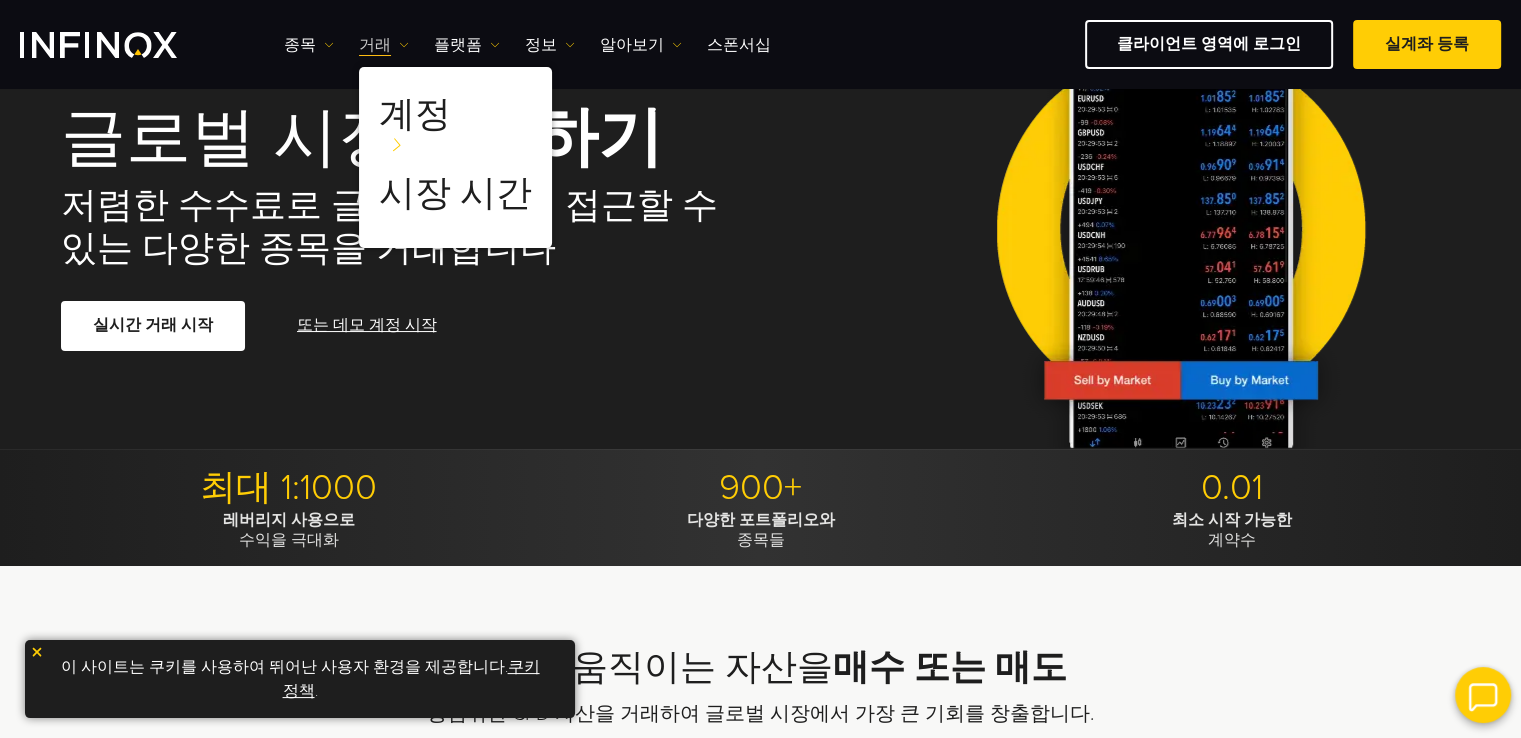 scroll, scrollTop: 0, scrollLeft: 0, axis: both 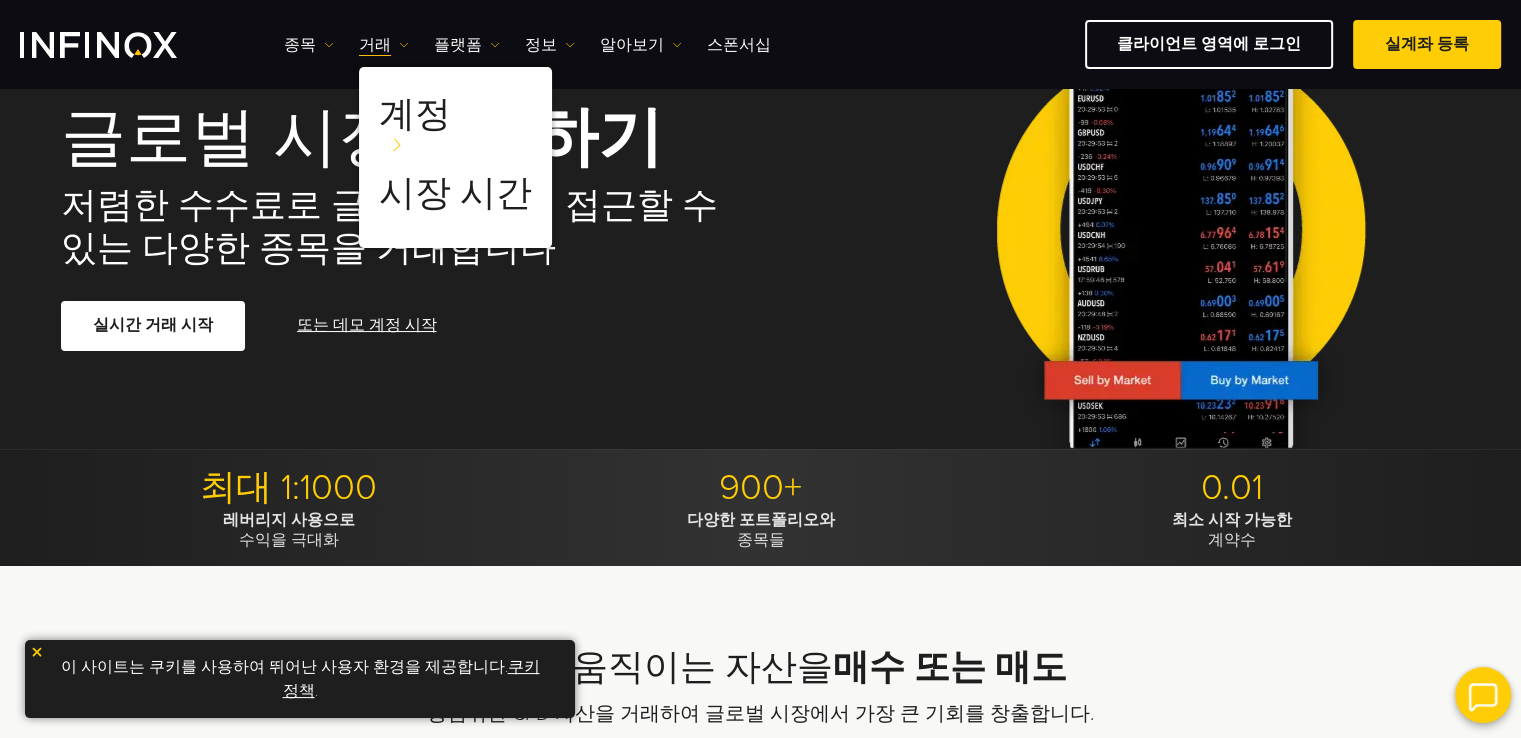 click on "종목
종목
상품 정보
거래
계정
데모" at bounding box center [527, 45] 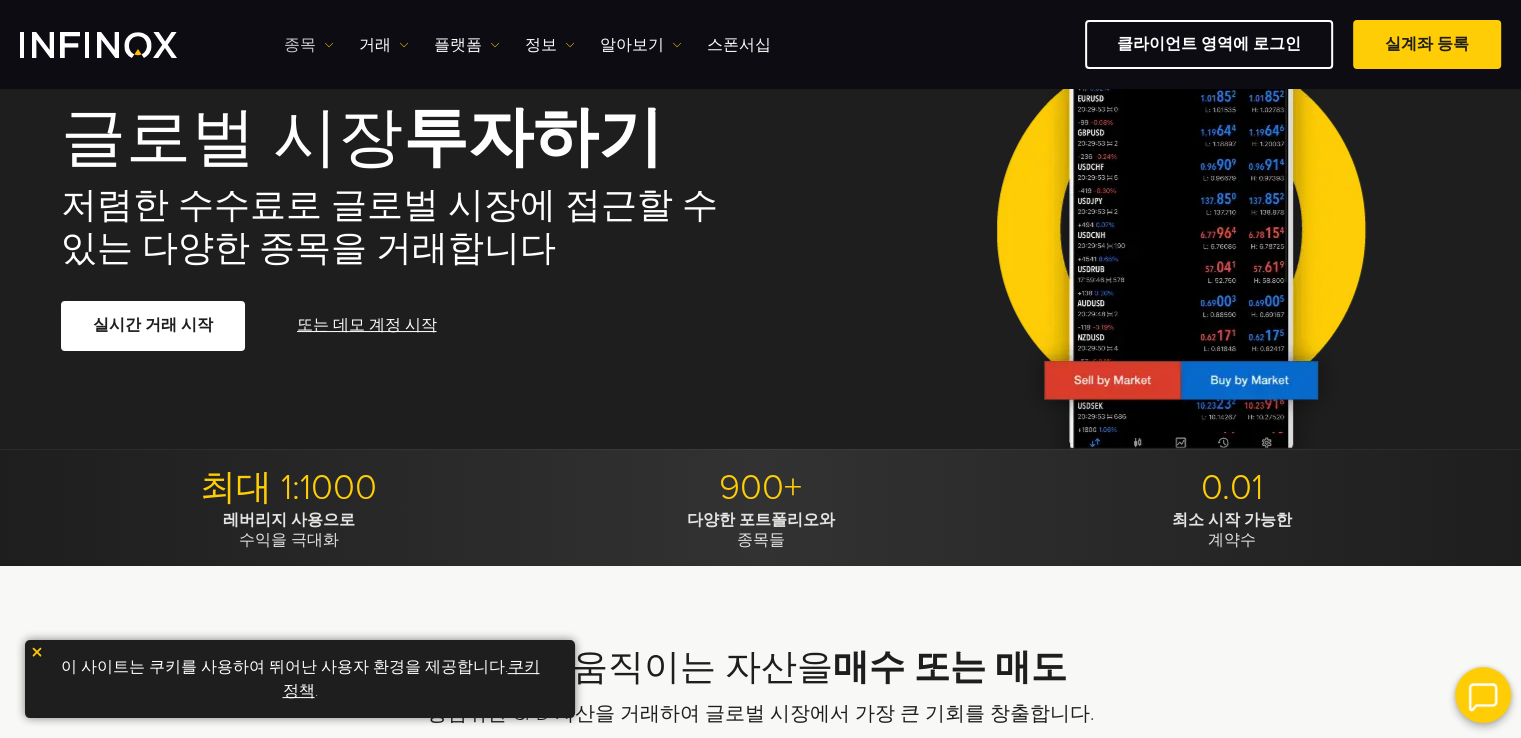 click at bounding box center [329, 45] 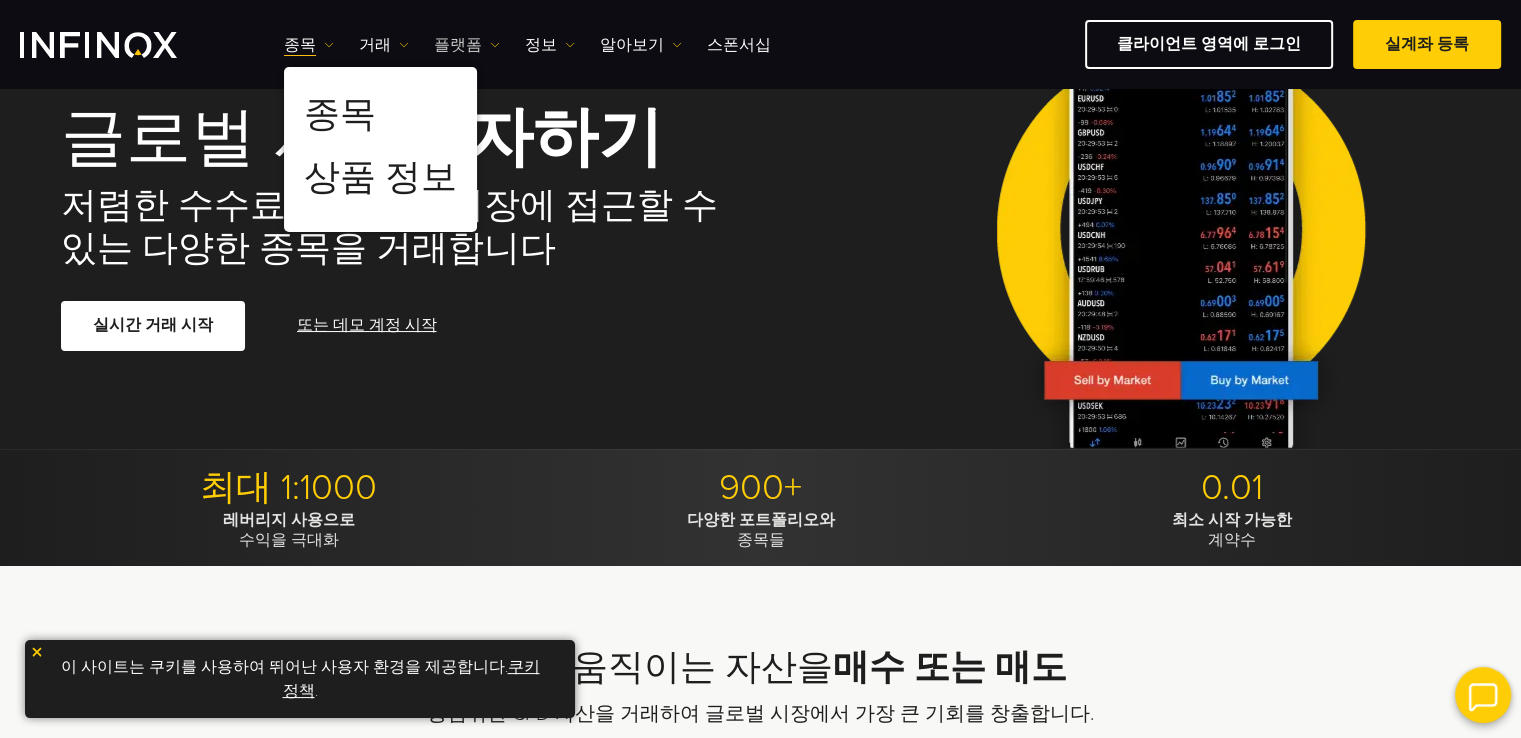 click on "플랫폼" at bounding box center (309, 45) 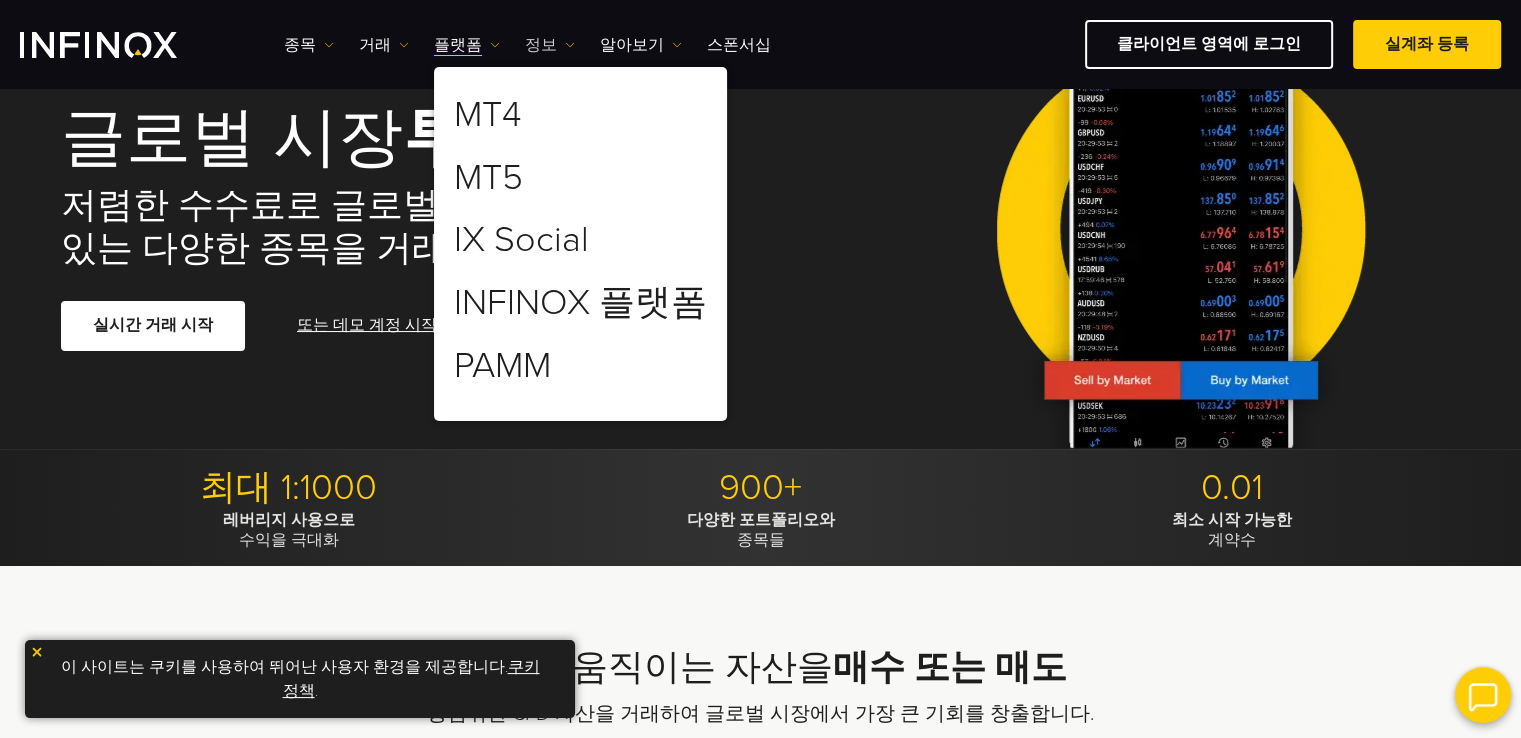 click on "정보" at bounding box center (309, 45) 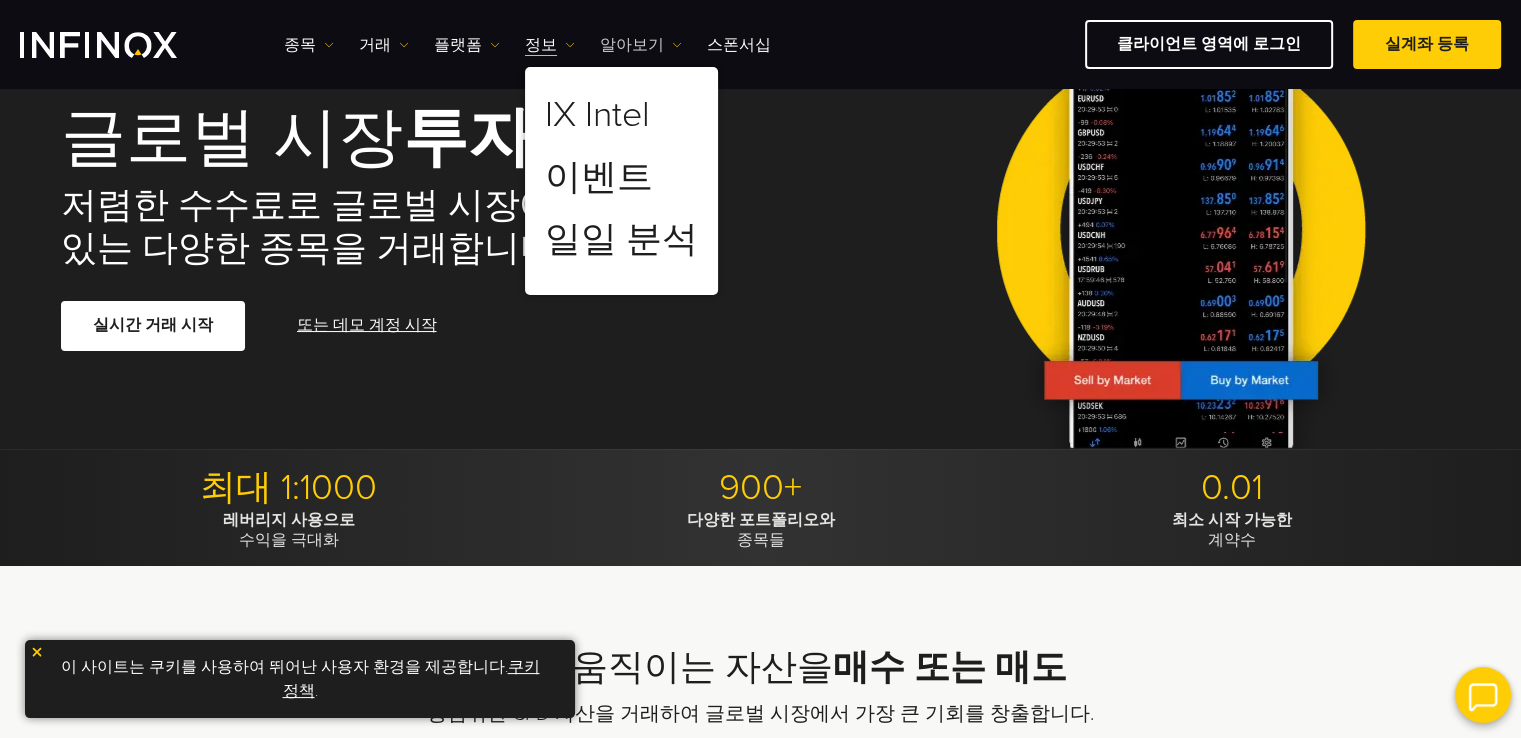 click on "알아보기" at bounding box center (309, 45) 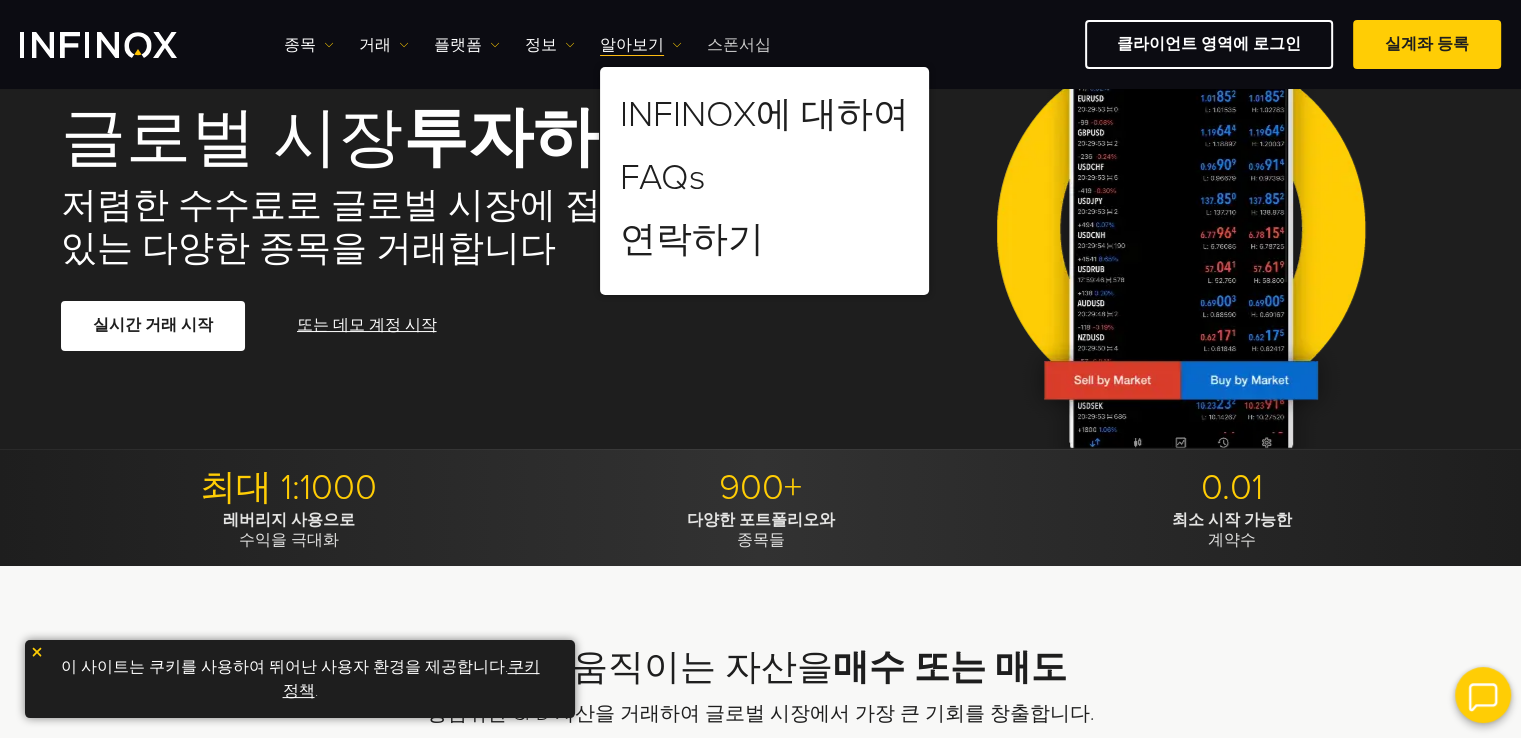 click on "스폰서십" at bounding box center [739, 45] 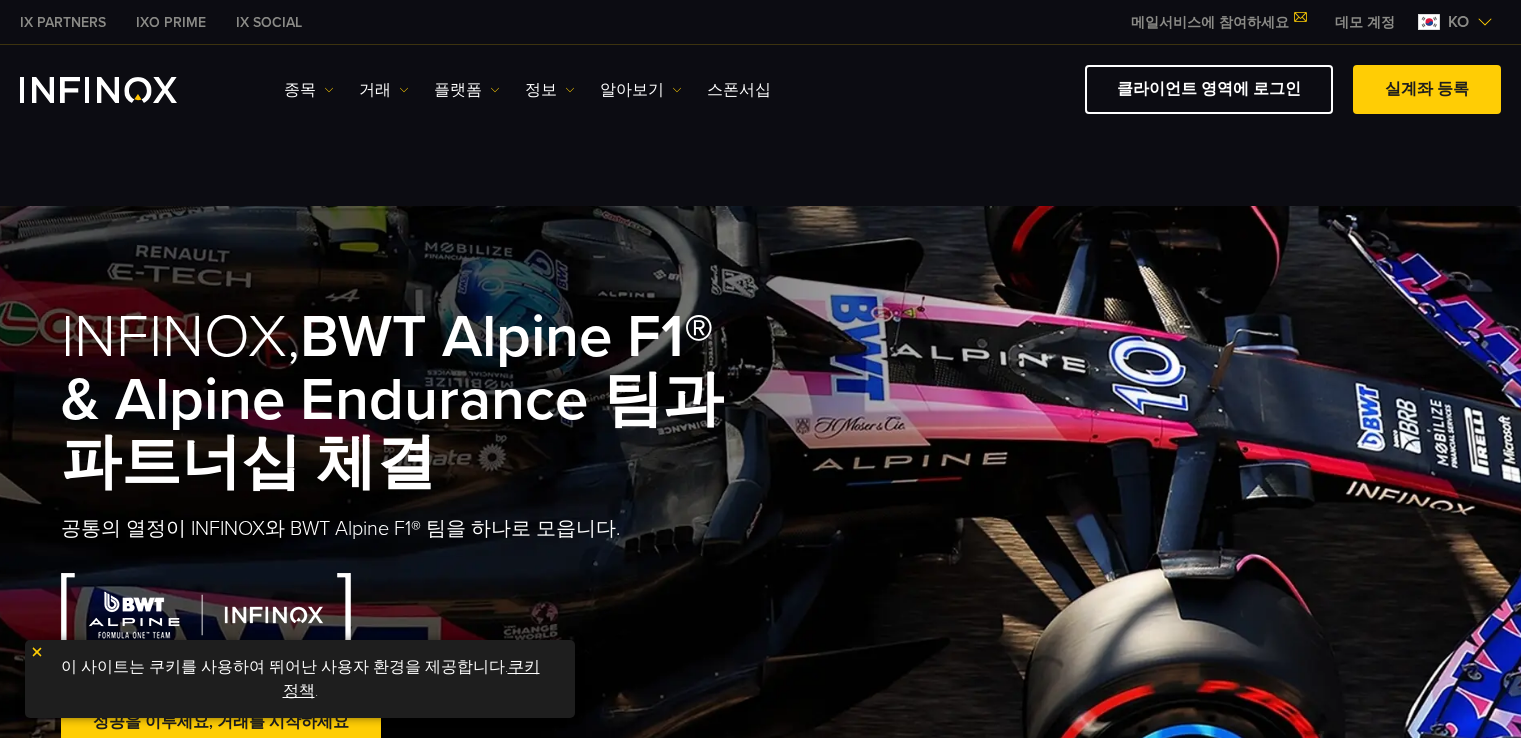 scroll, scrollTop: 0, scrollLeft: 0, axis: both 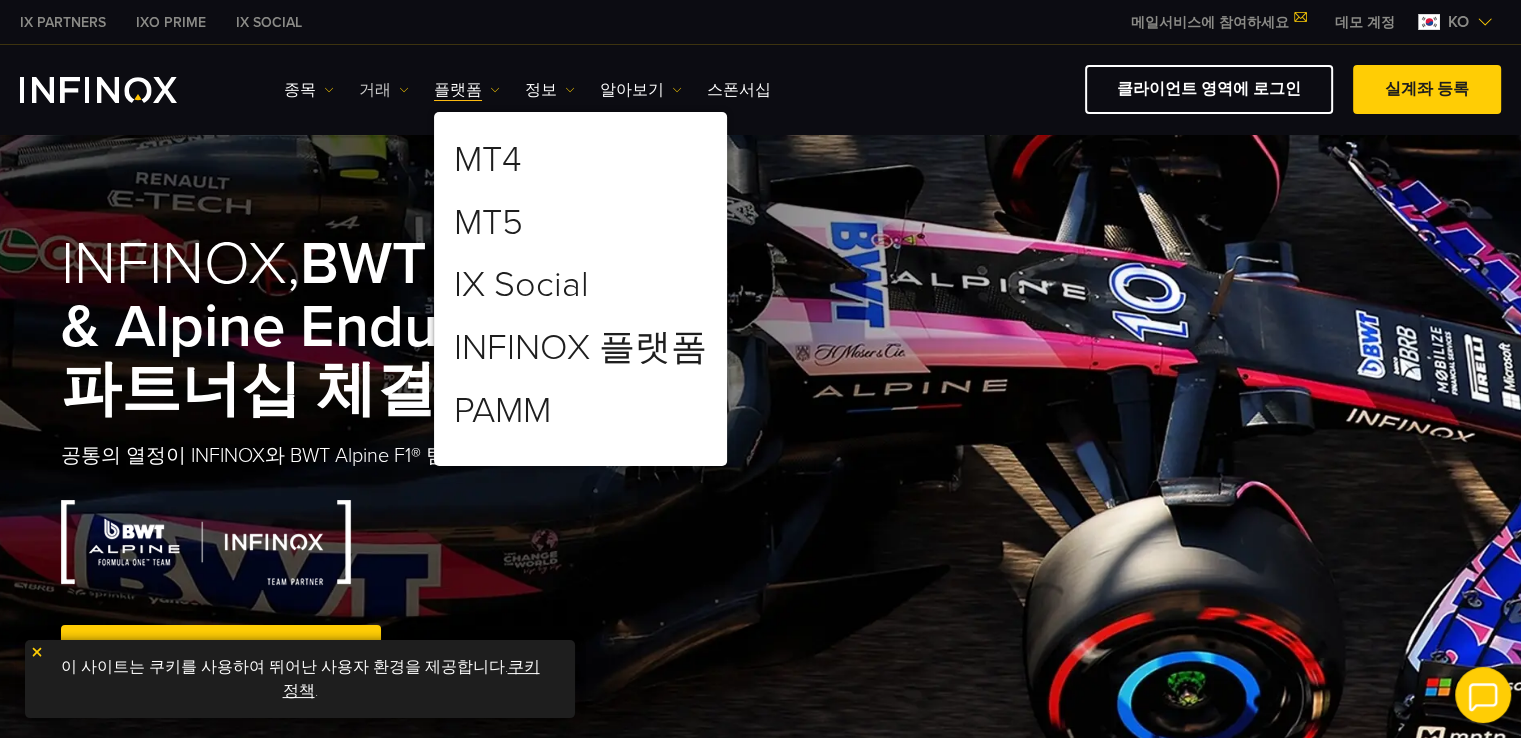 click on "거래" at bounding box center [309, 90] 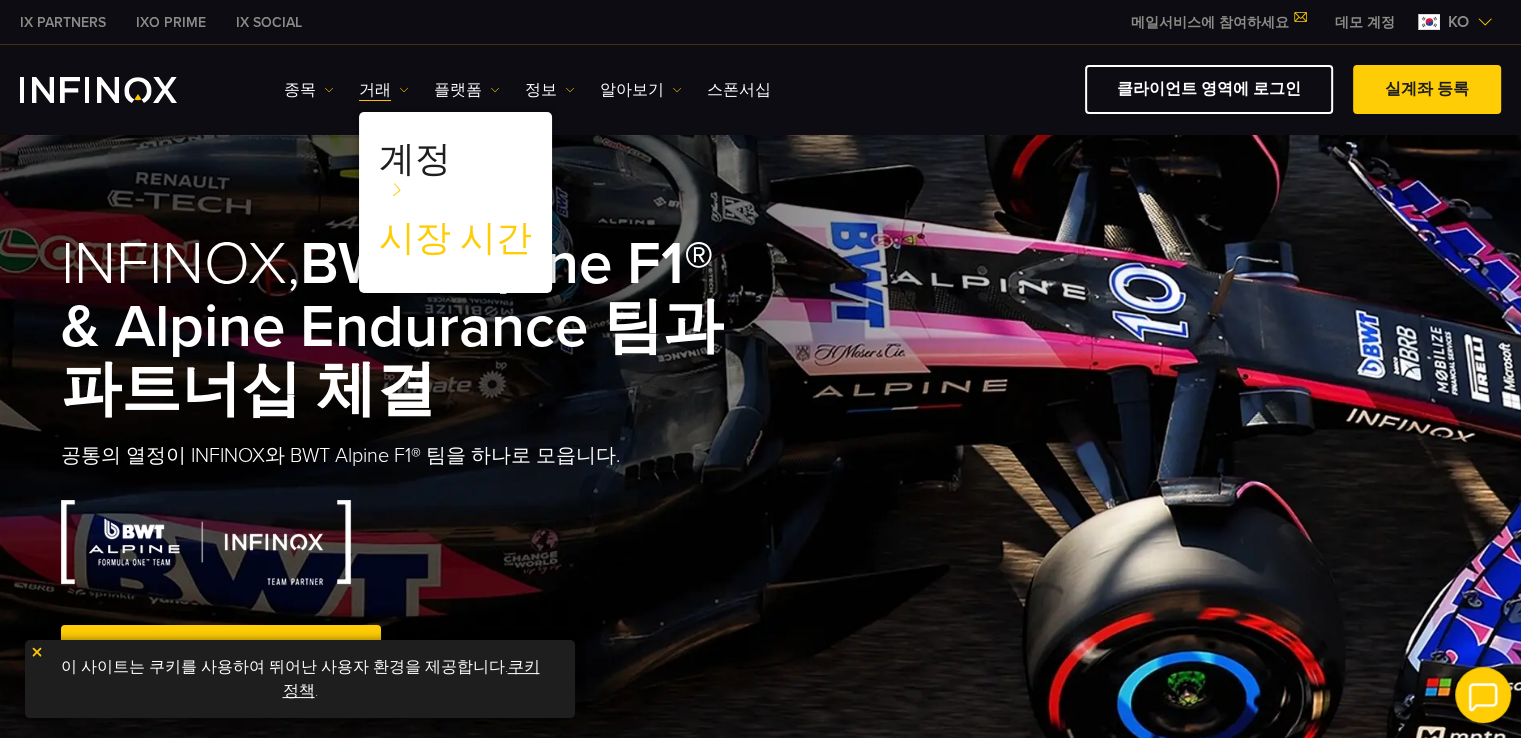 click on "시장 시간" at bounding box center [455, 239] 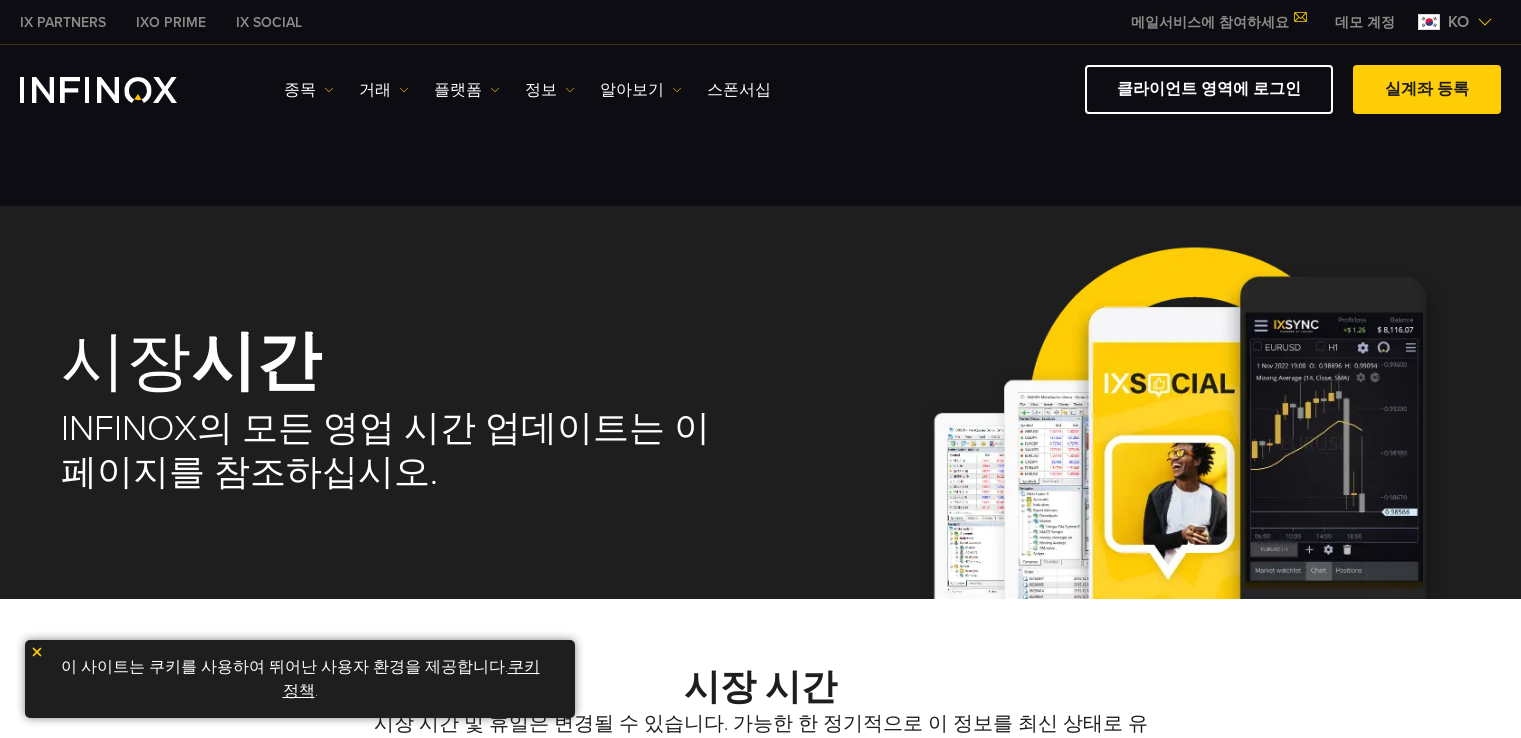 scroll, scrollTop: 0, scrollLeft: 0, axis: both 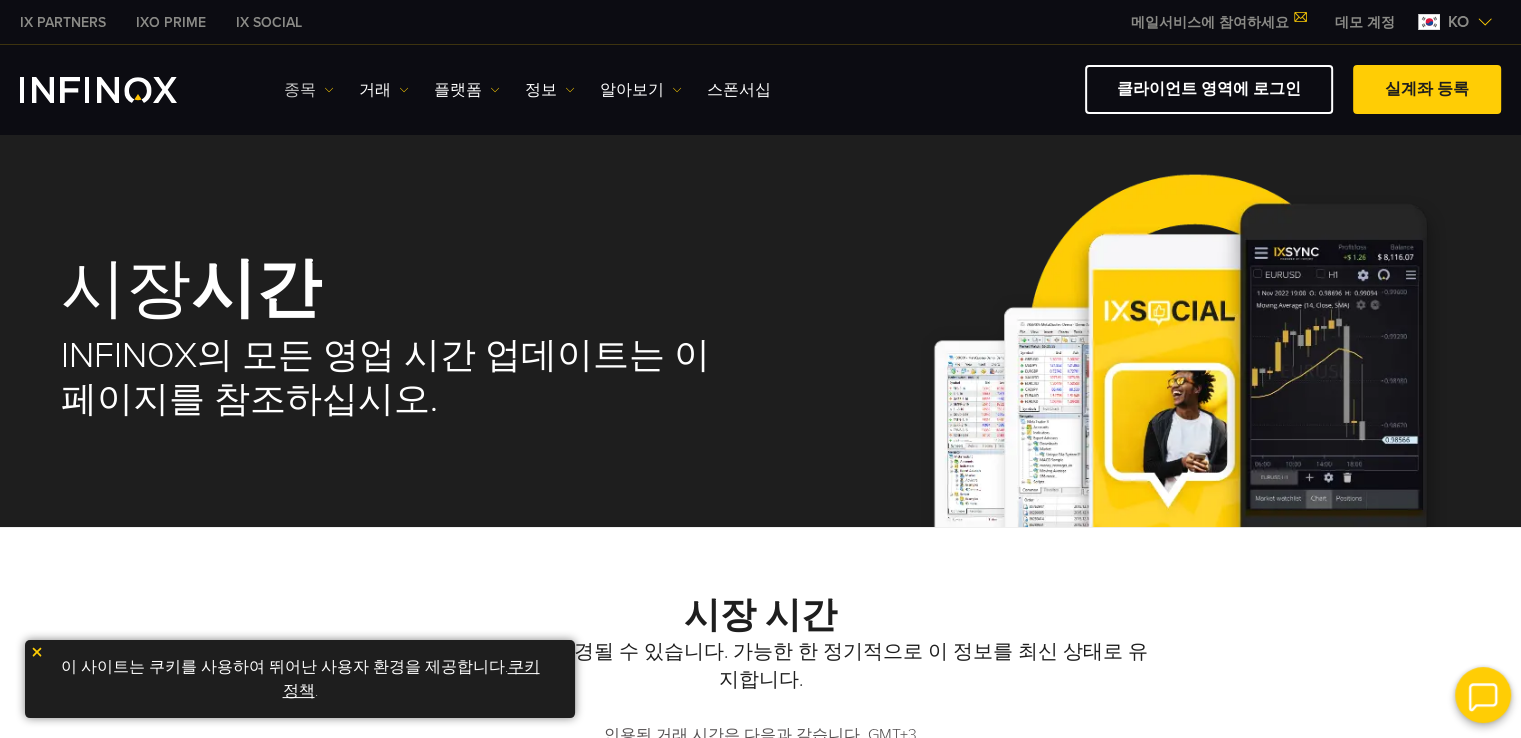 click on "종목" at bounding box center (309, 90) 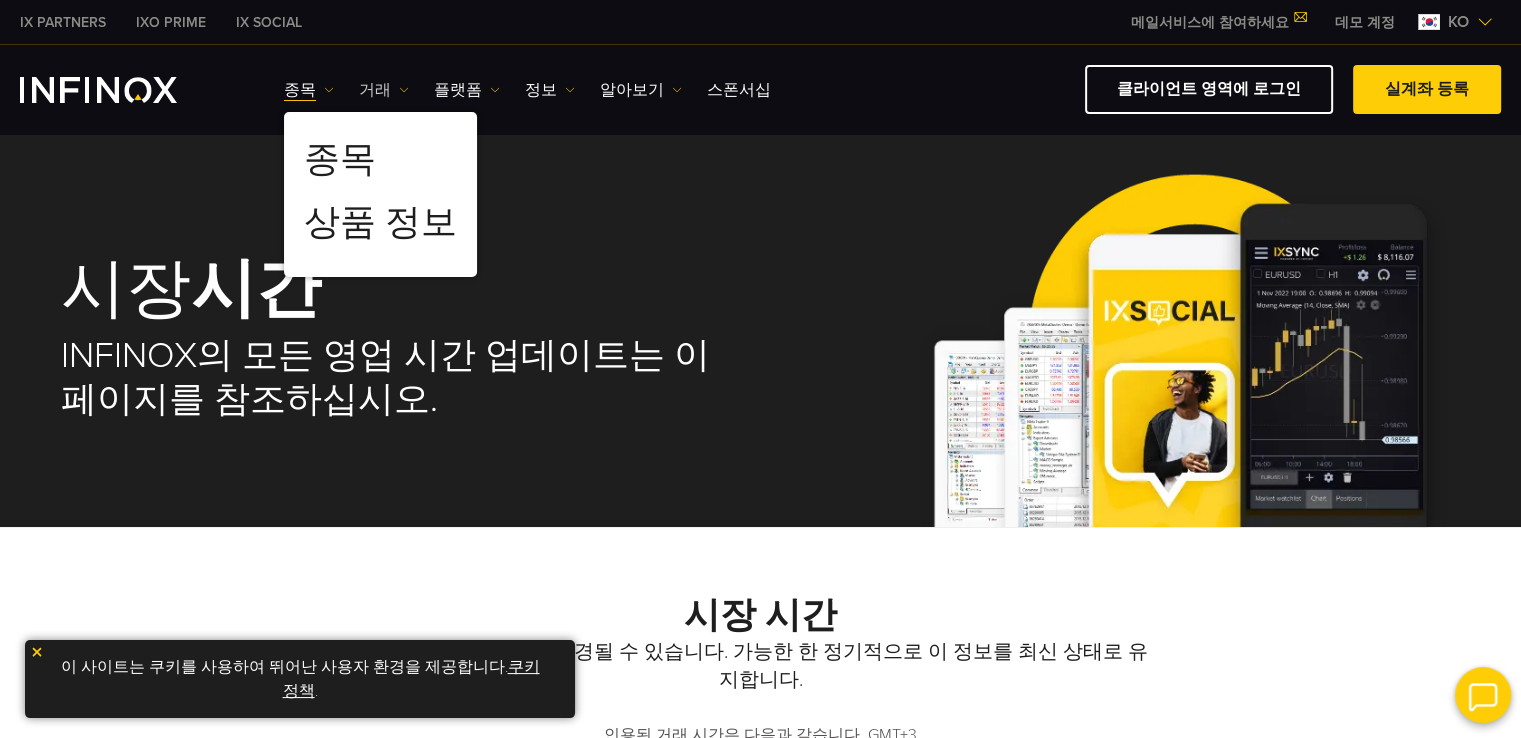 click on "거래" at bounding box center [309, 90] 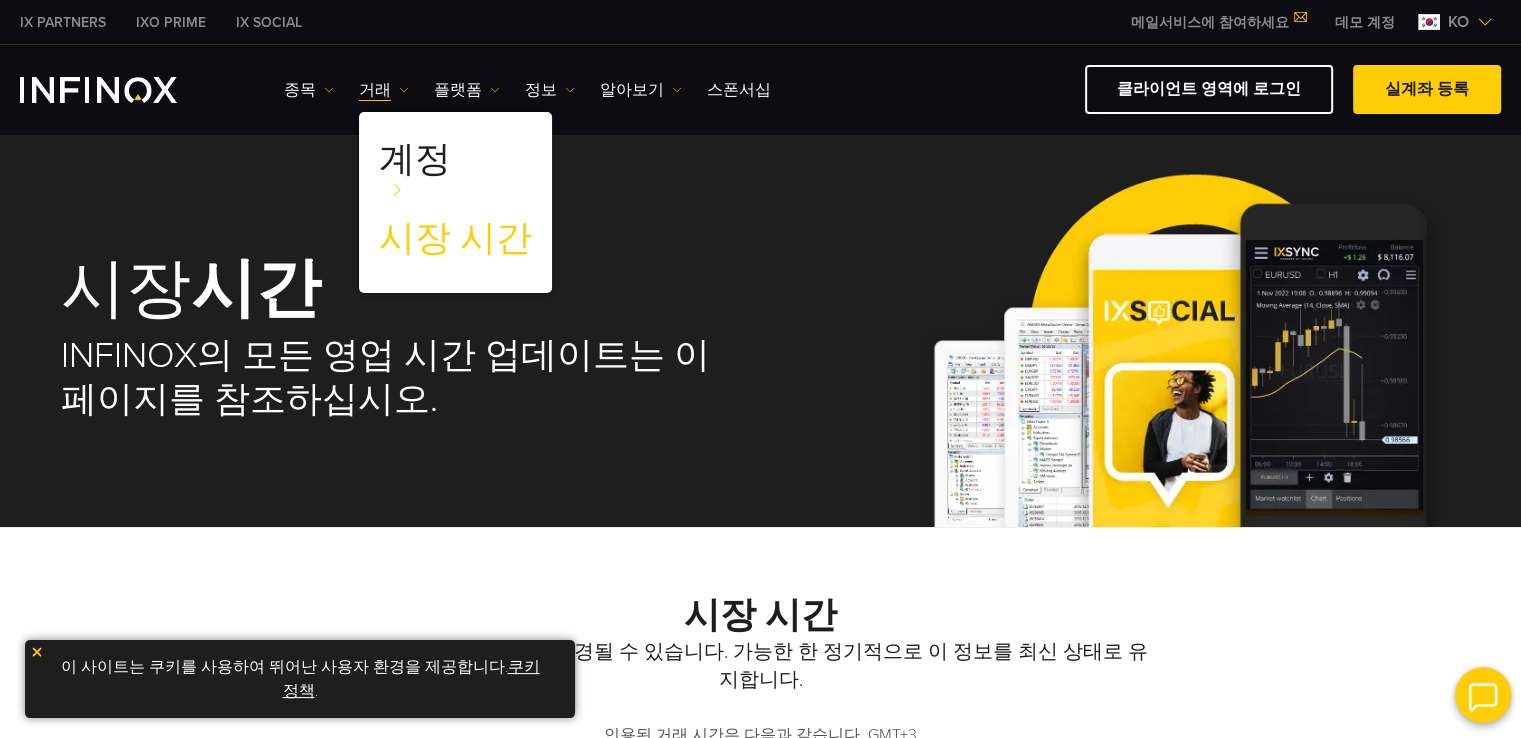 click on "시장 시간" at bounding box center [455, 239] 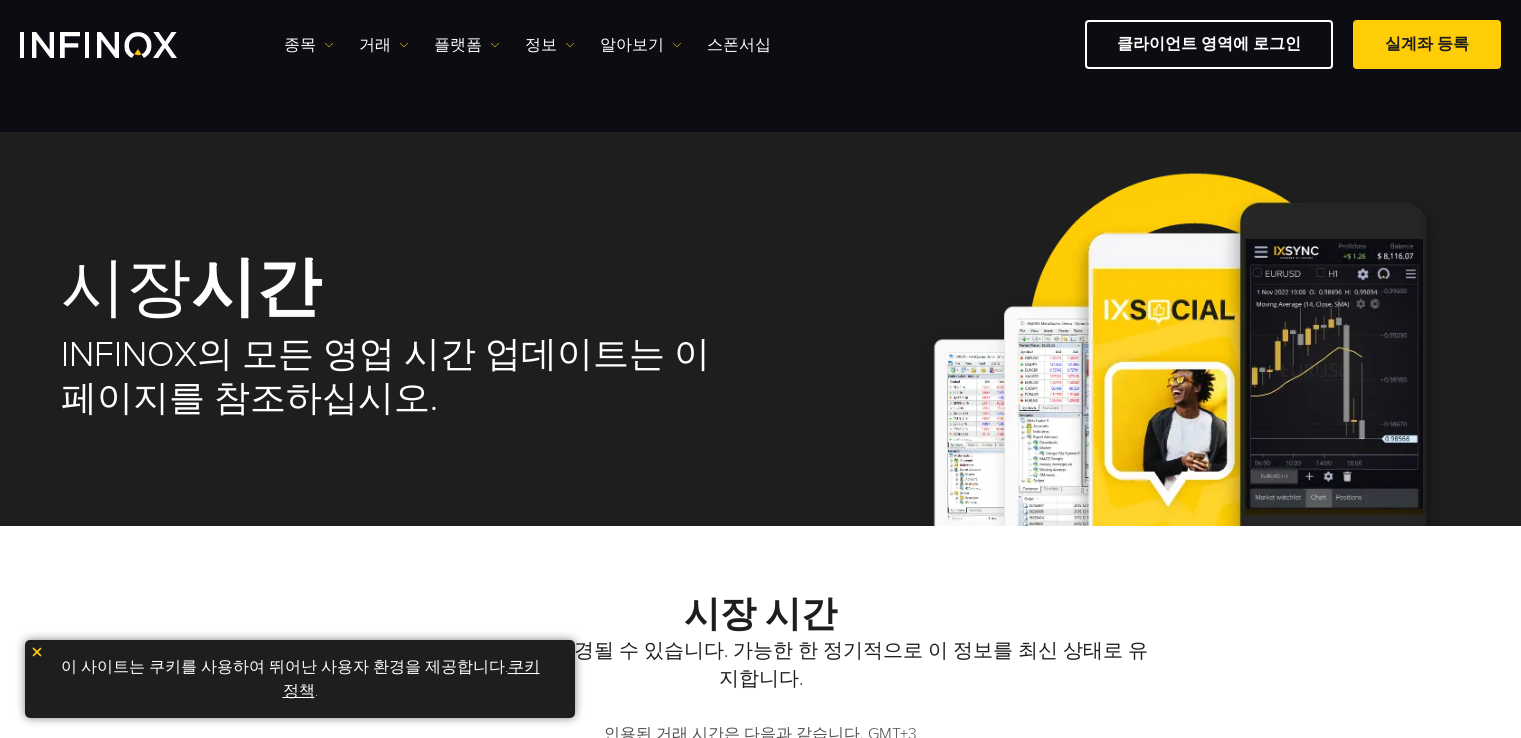 scroll, scrollTop: 600, scrollLeft: 0, axis: vertical 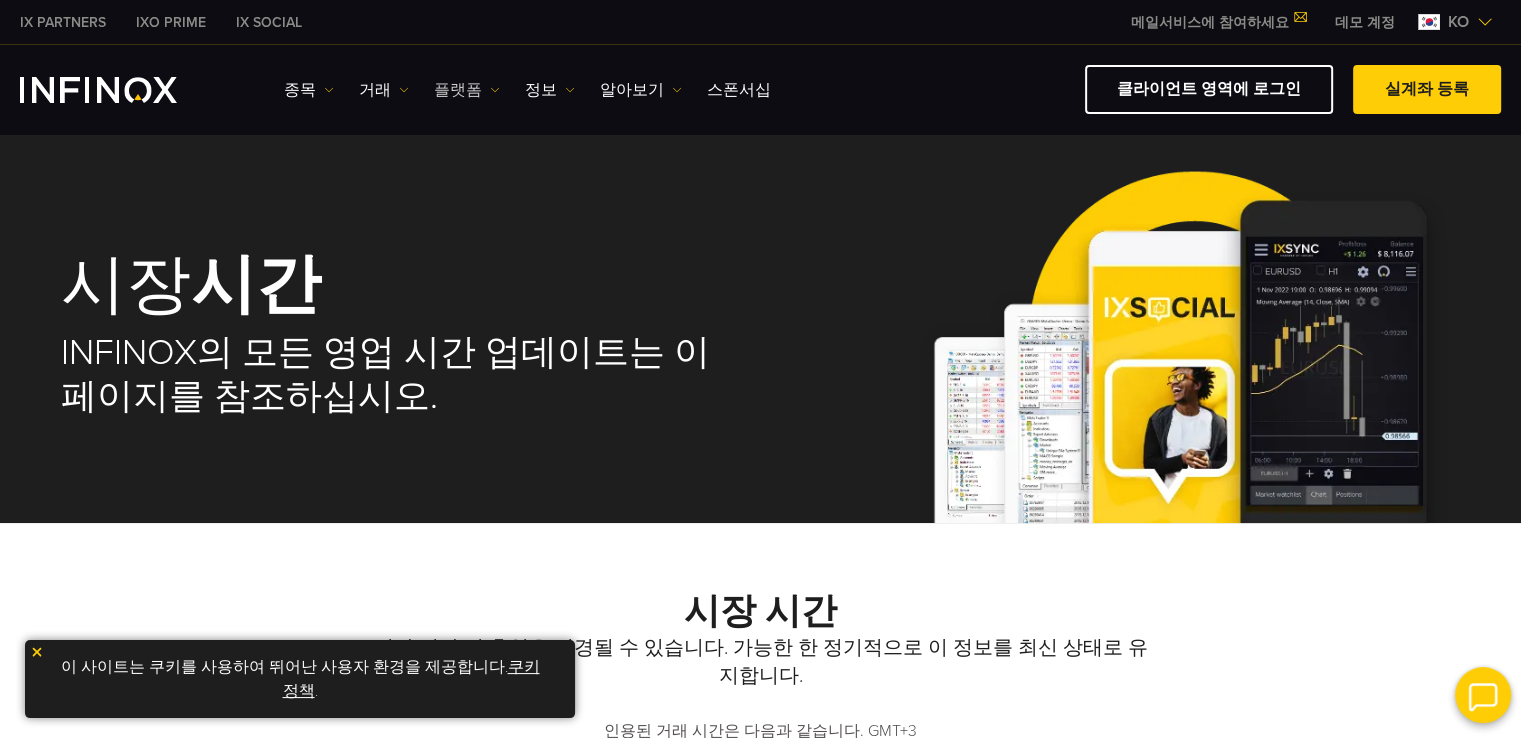 click on "플랫폼" at bounding box center [309, 90] 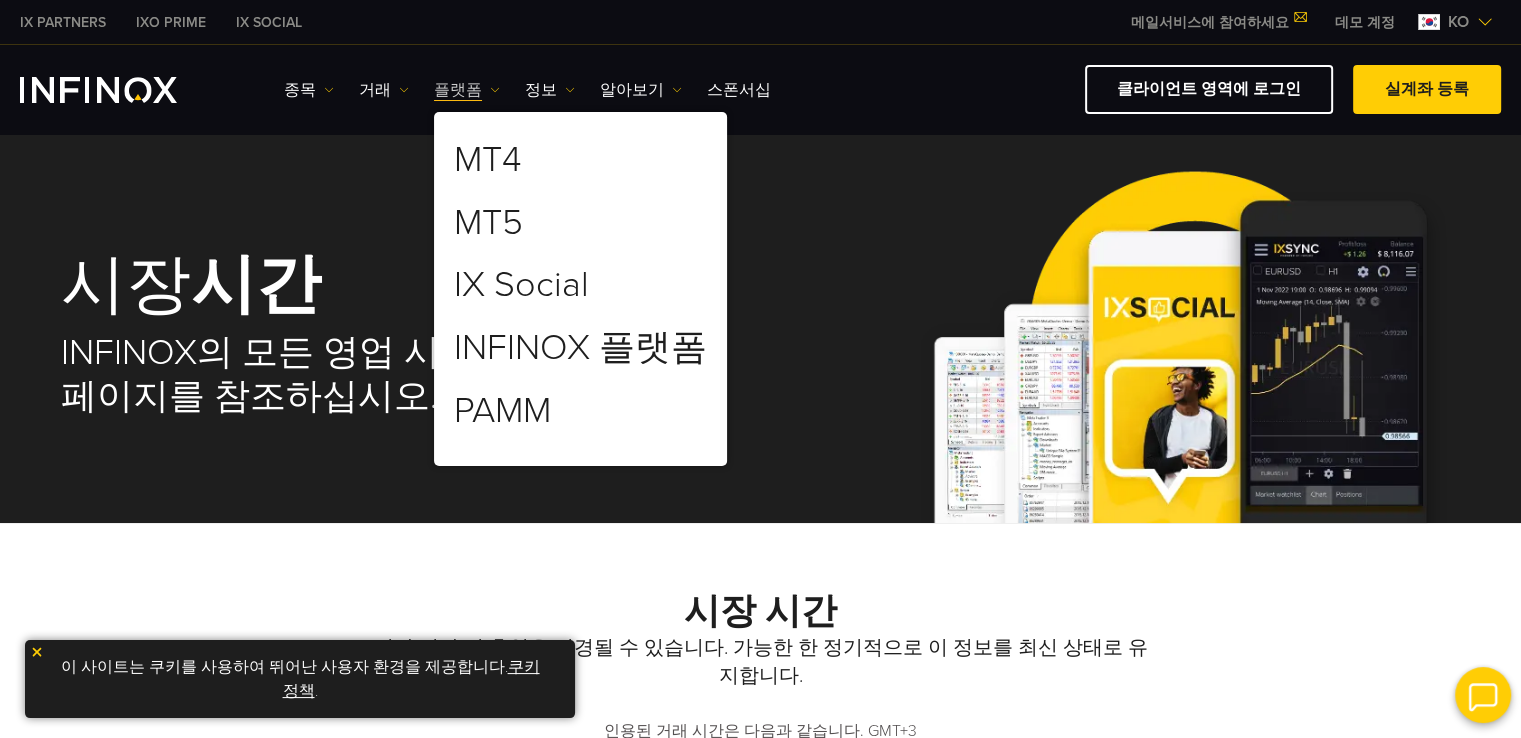 scroll, scrollTop: 0, scrollLeft: 0, axis: both 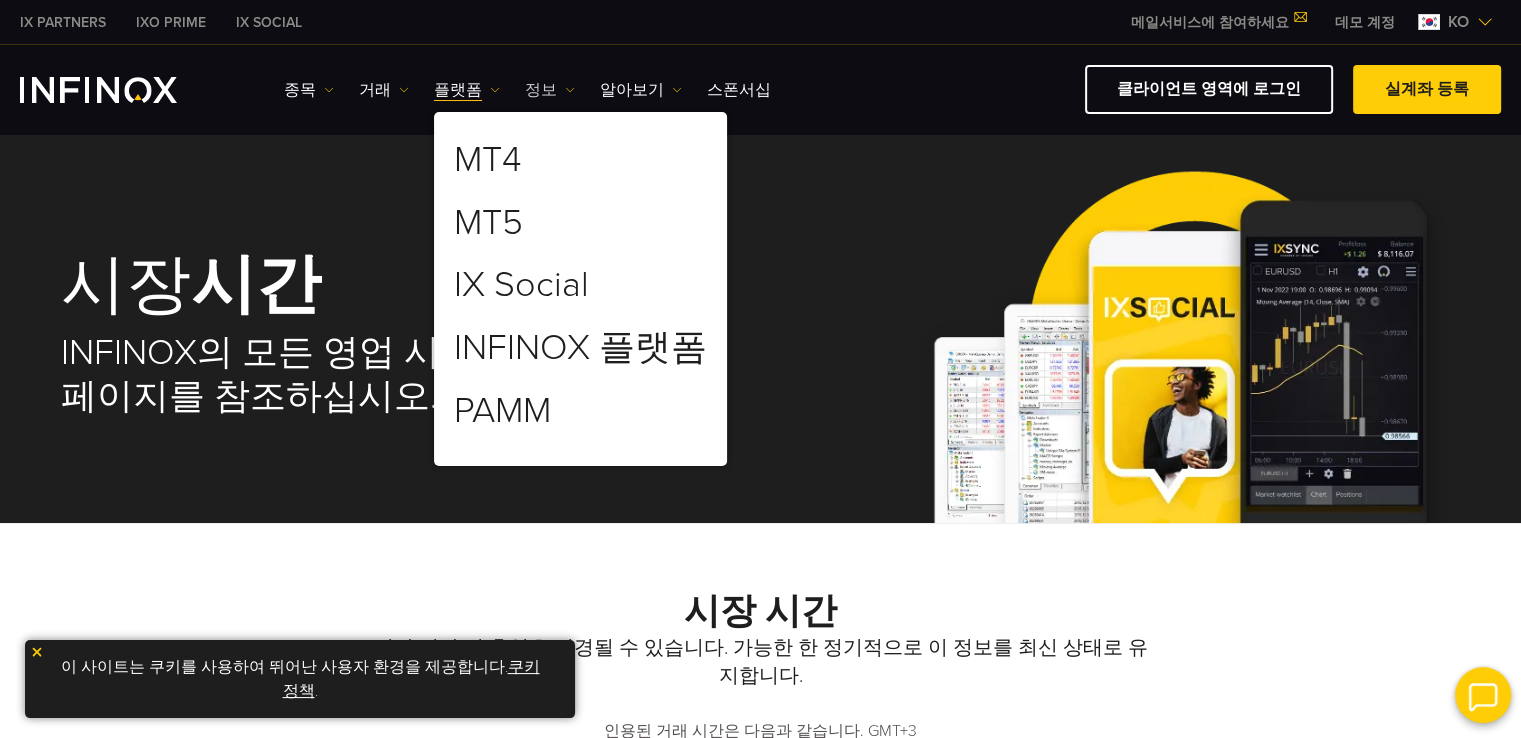 click on "정보" at bounding box center [309, 90] 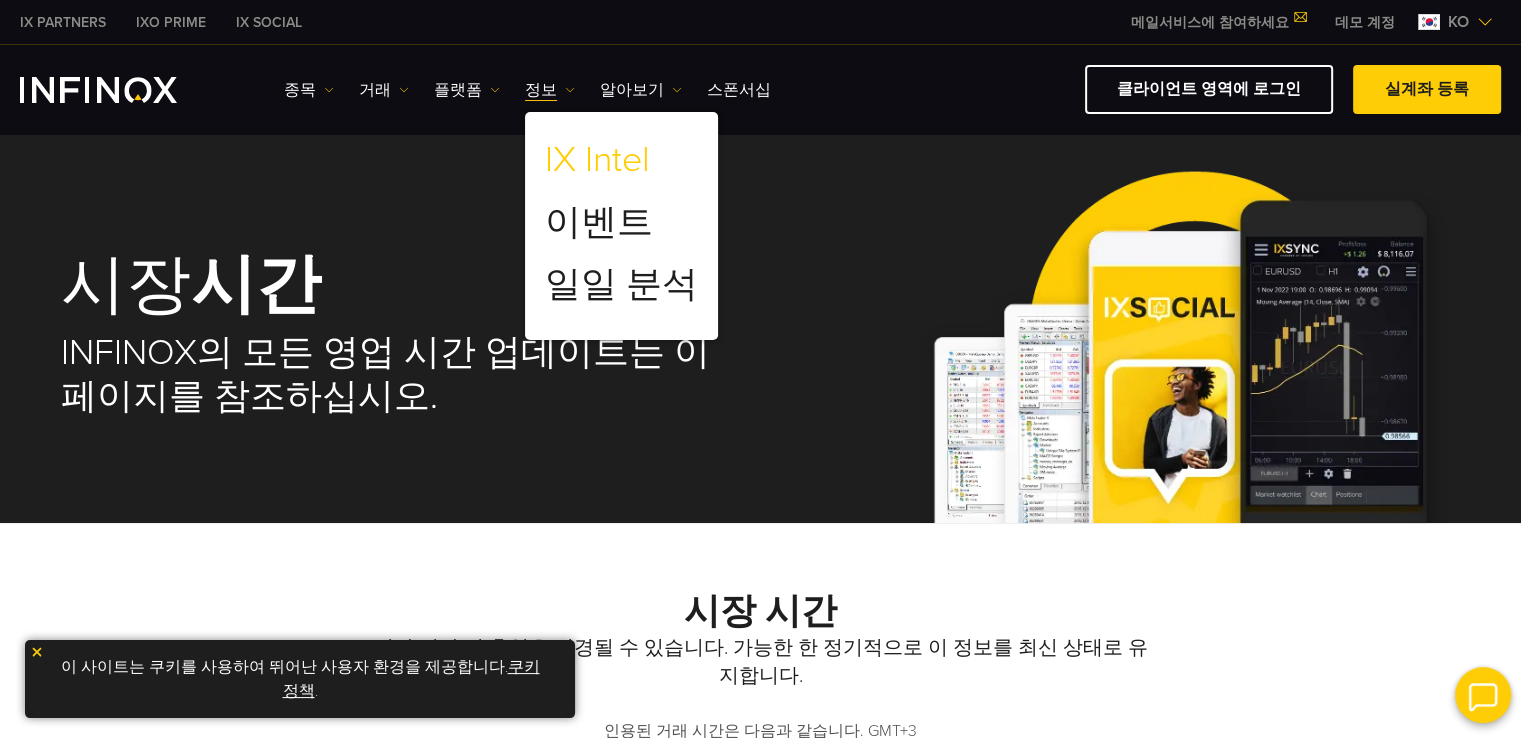 click on "IX Intel" at bounding box center (597, 160) 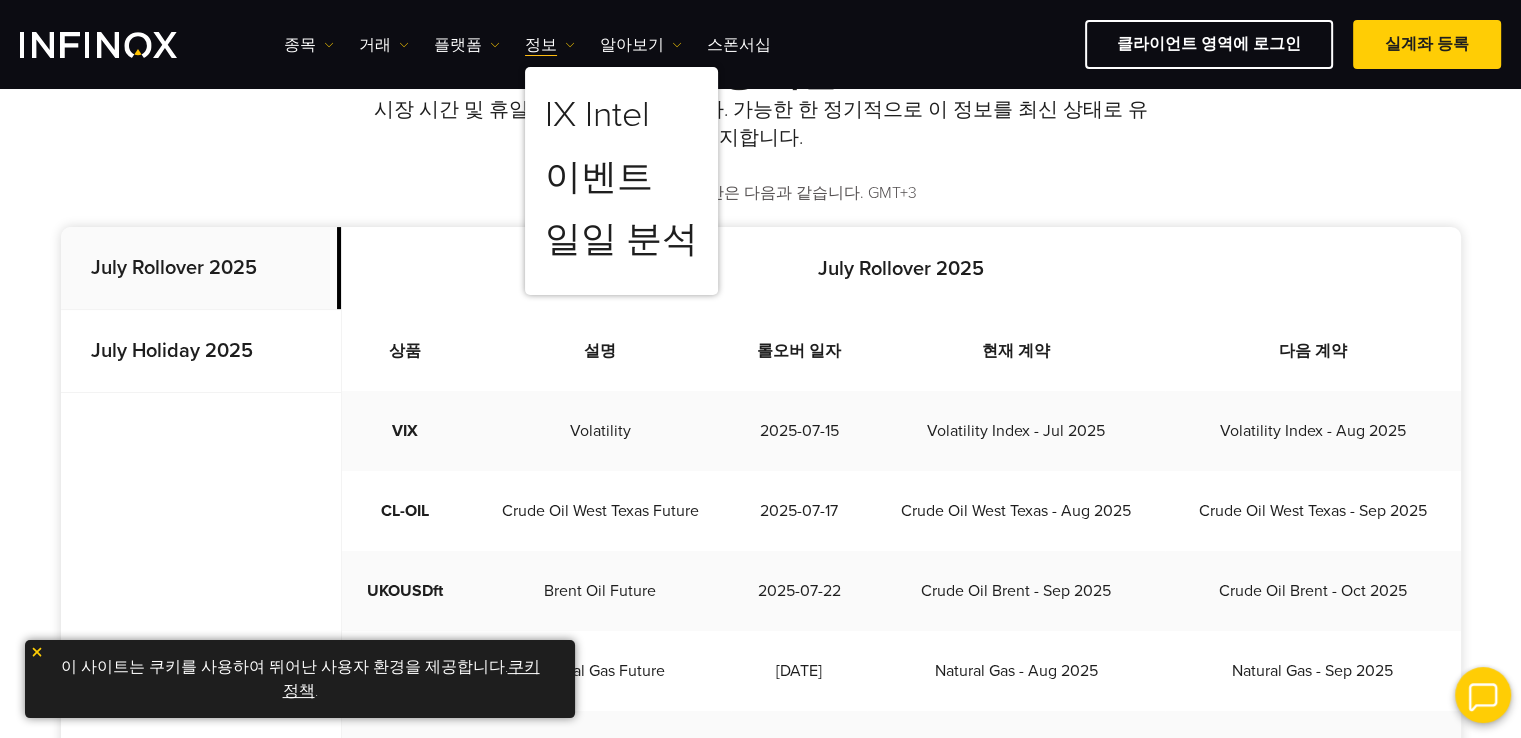 scroll, scrollTop: 0, scrollLeft: 0, axis: both 